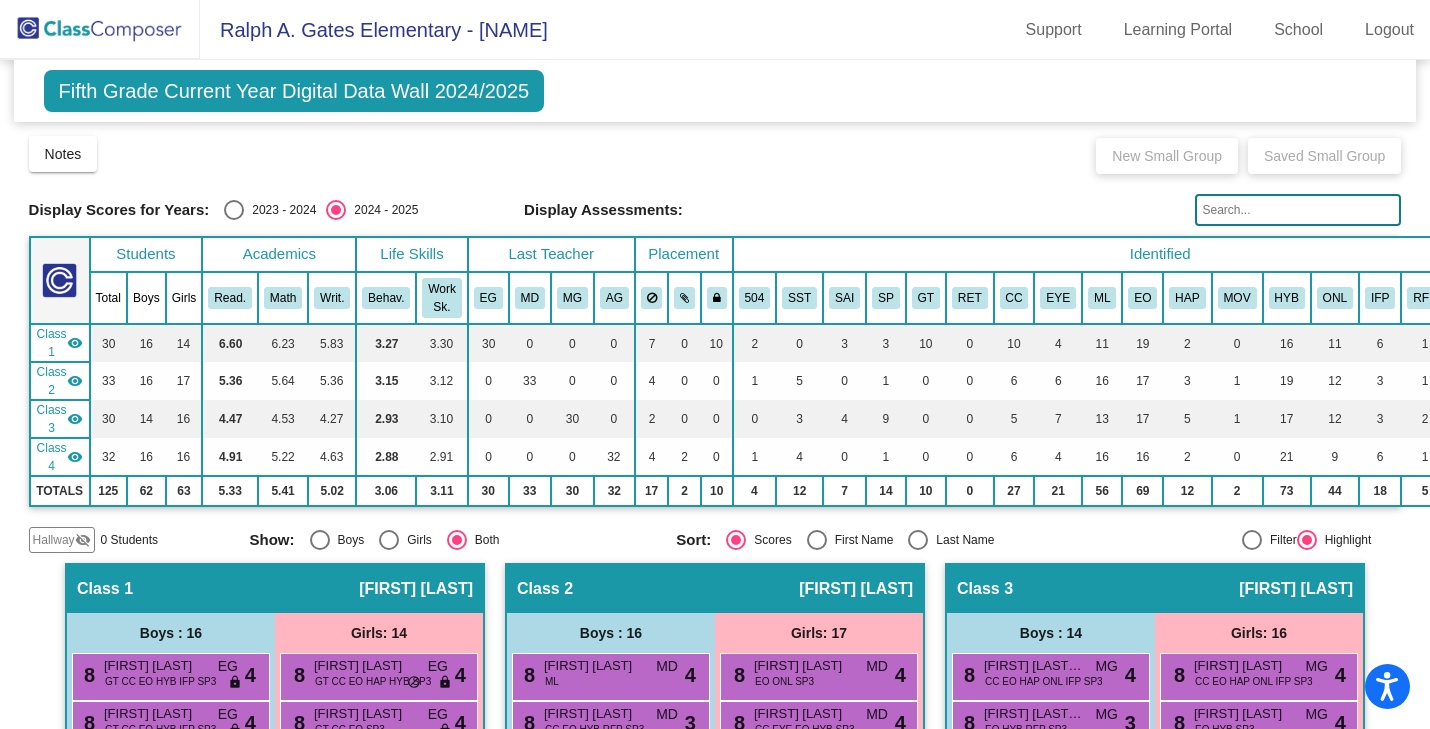 scroll, scrollTop: 0, scrollLeft: 0, axis: both 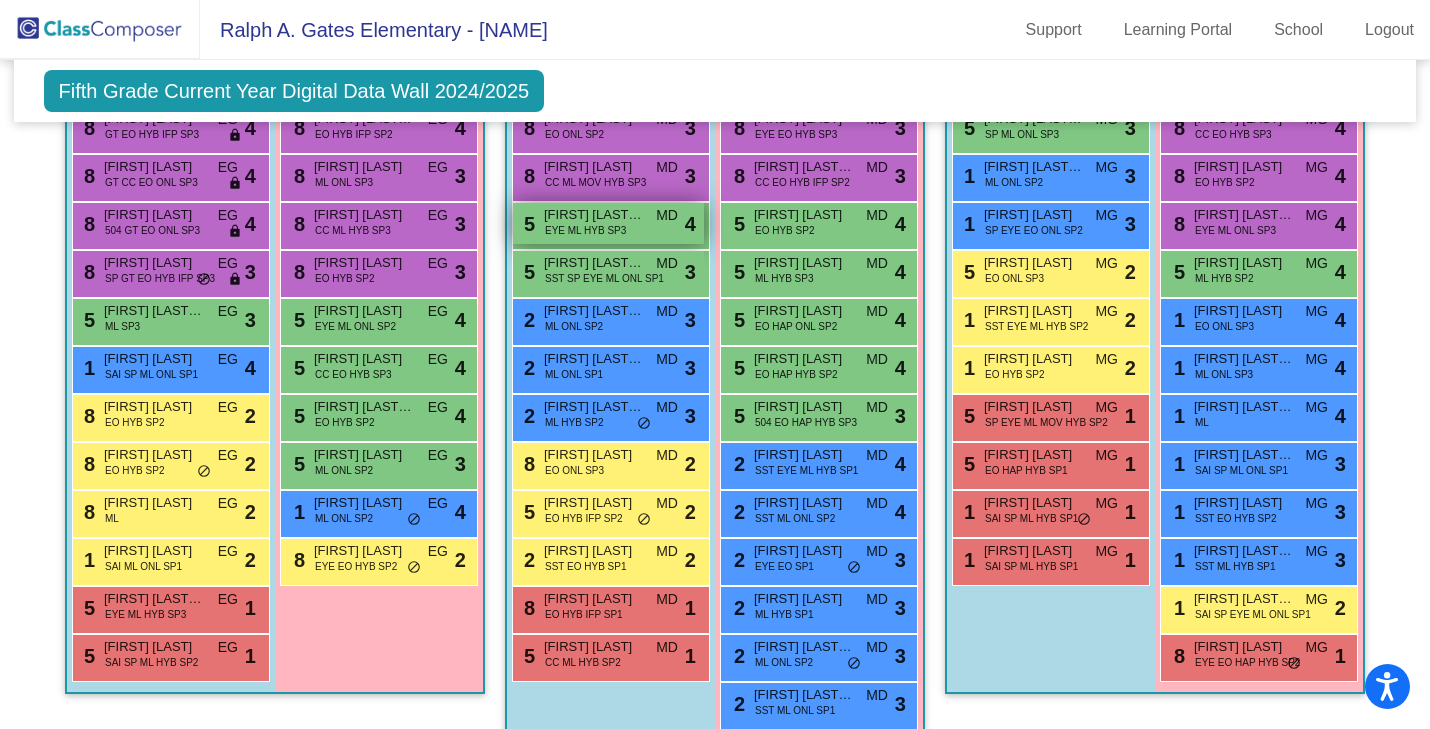 click on "[NUMBER] [FIRST] [LAST] [LAST] EYE ML HYB SP3 MD lock do_not_disturb_alt 4" at bounding box center [608, 223] 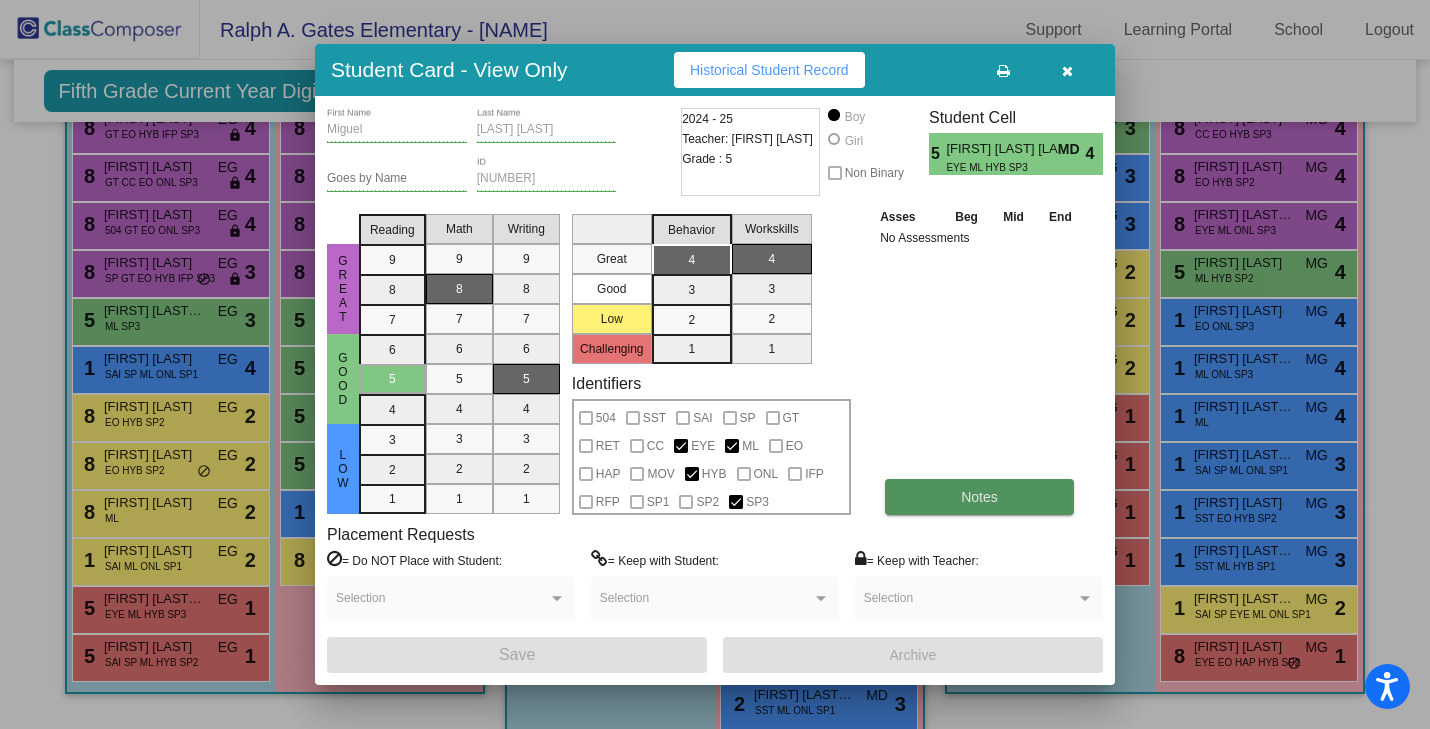 click on "Notes" at bounding box center [979, 497] 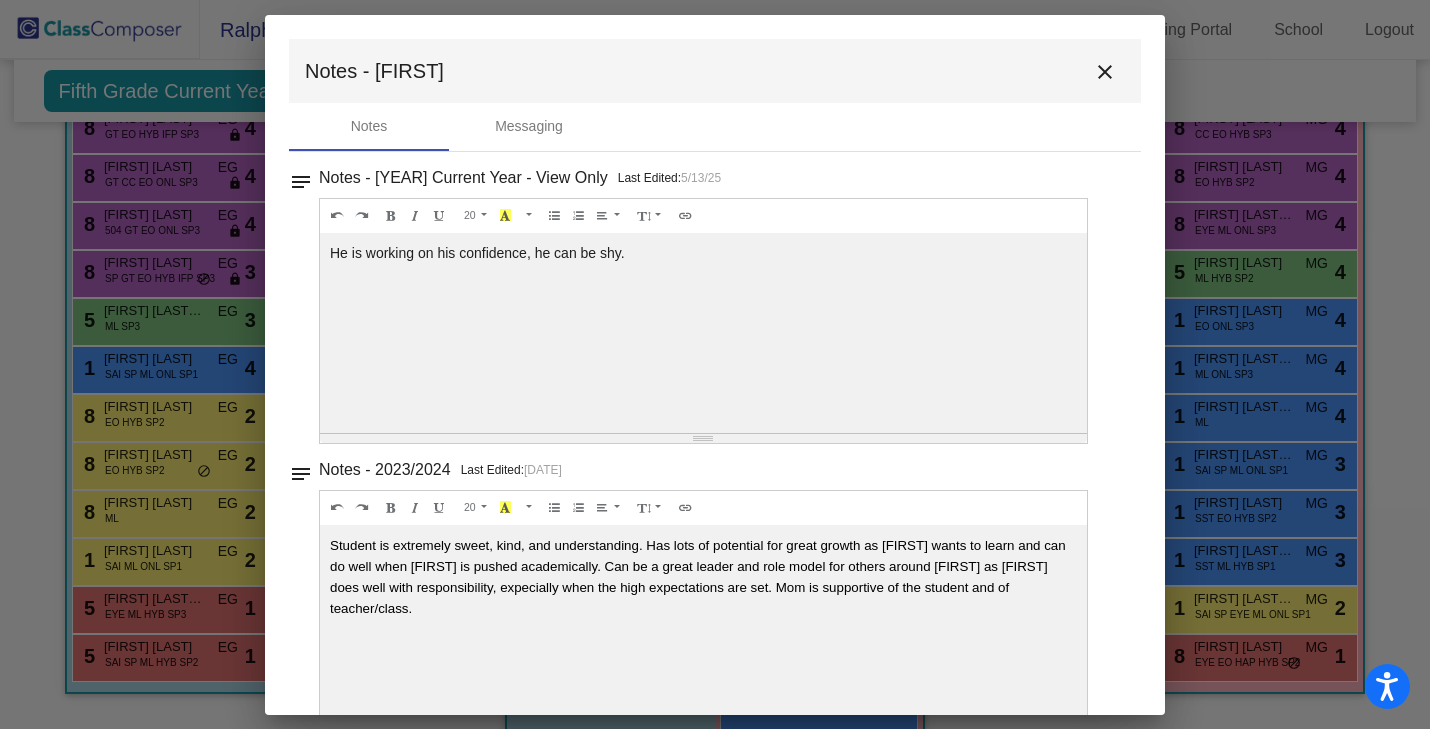 click on "close" at bounding box center [1105, 72] 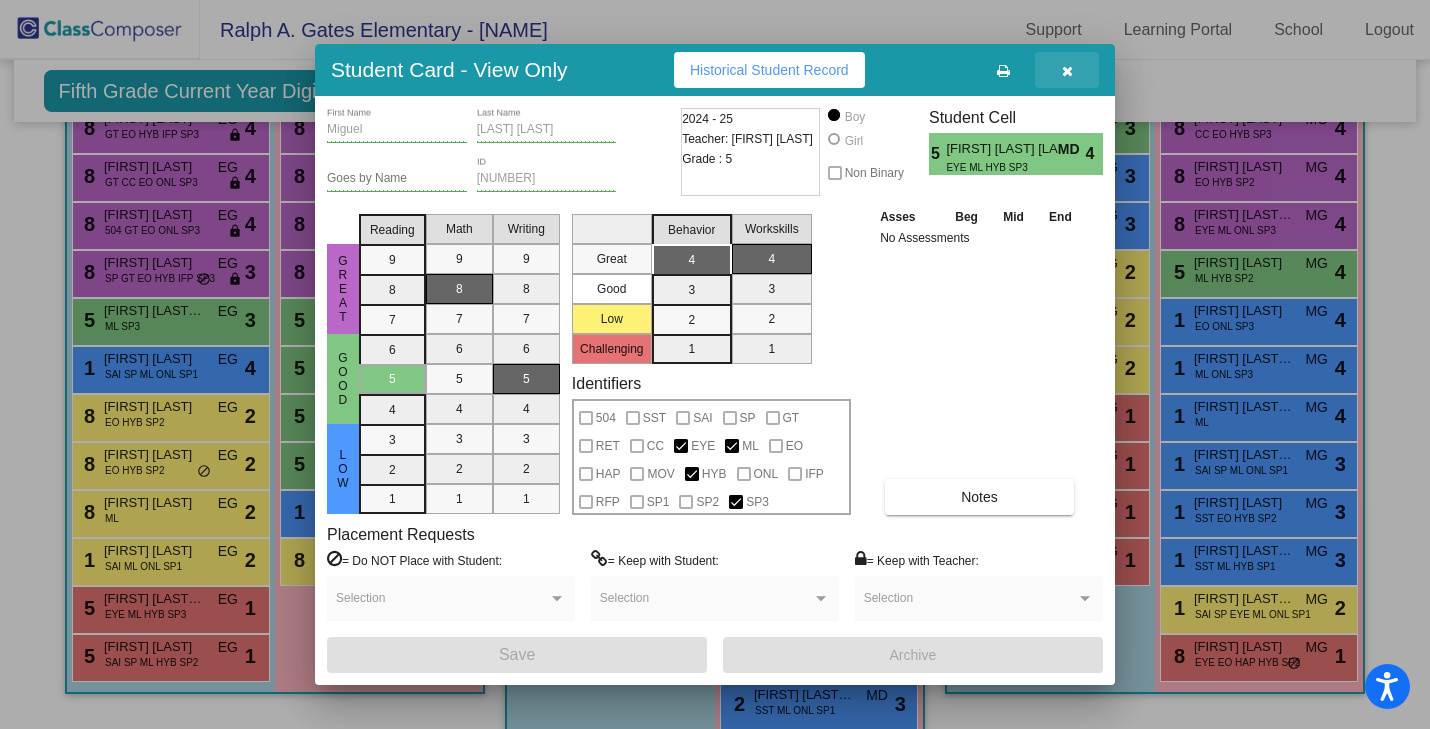 click at bounding box center (1067, 70) 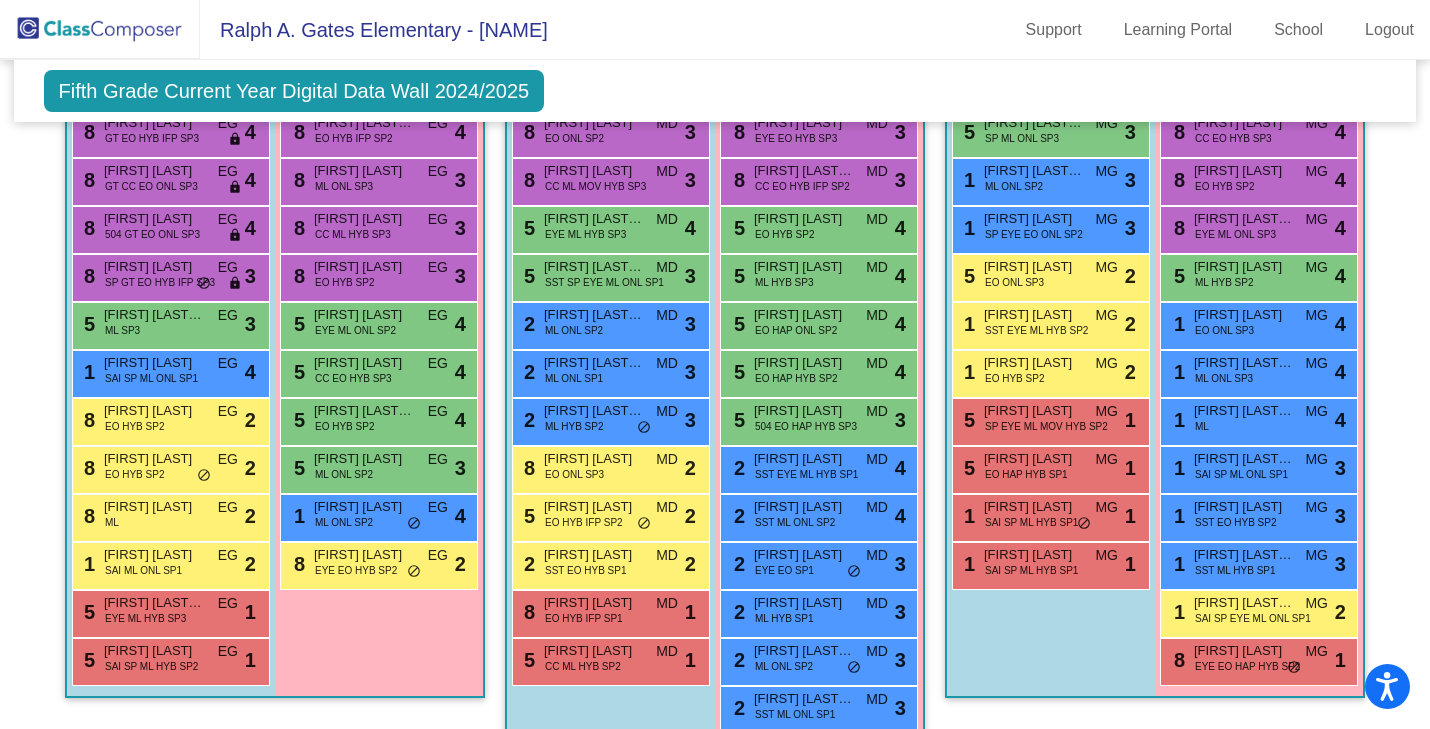 scroll, scrollTop: 739, scrollLeft: 0, axis: vertical 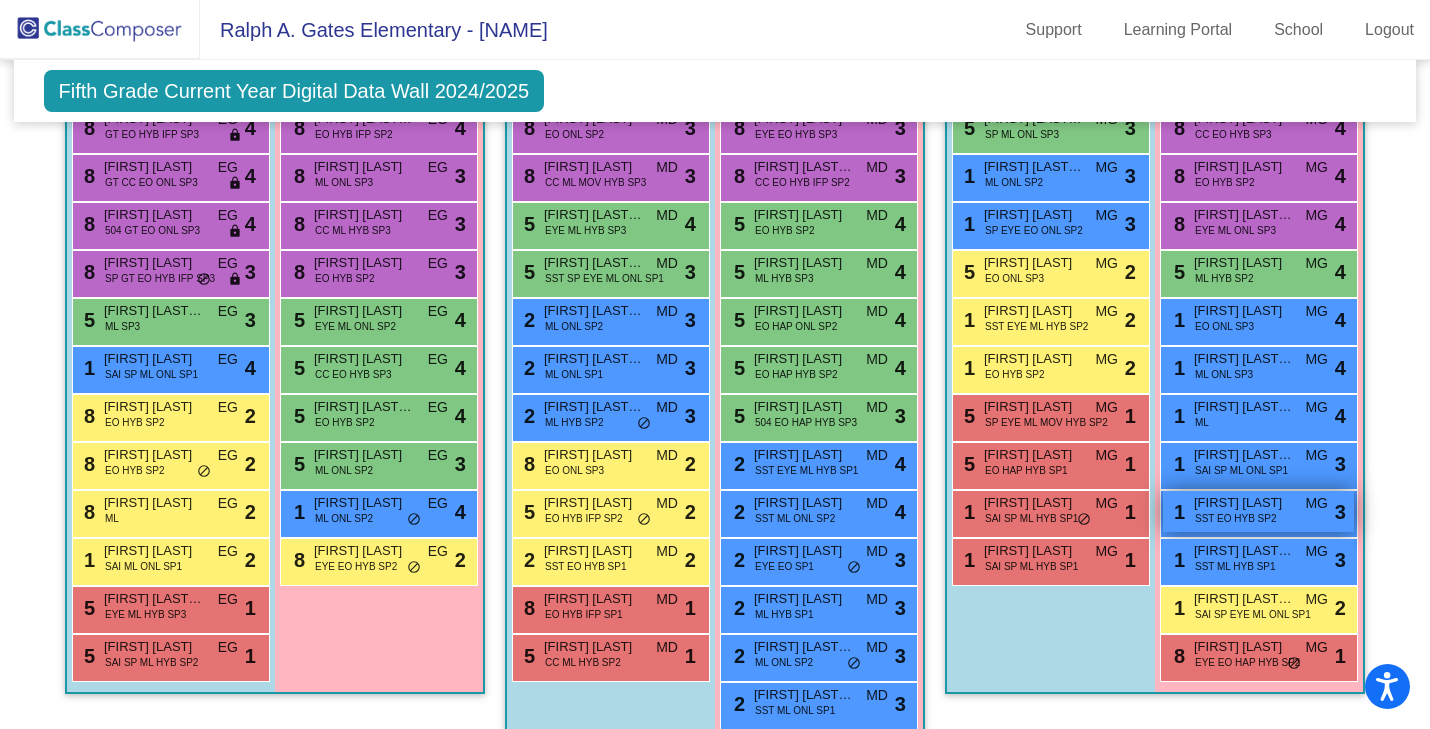 click on "SST EO HYB SP2" at bounding box center (1236, 518) 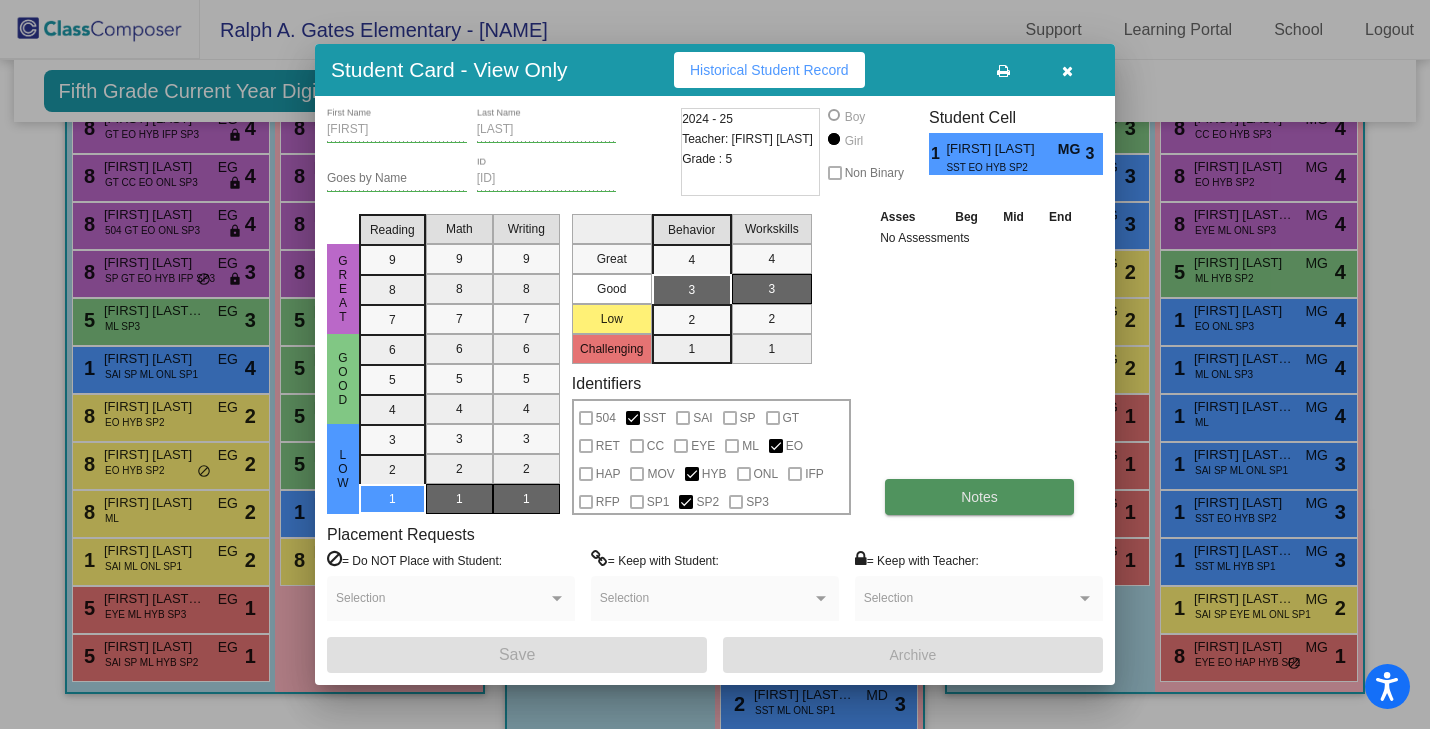 click on "Notes" at bounding box center [979, 497] 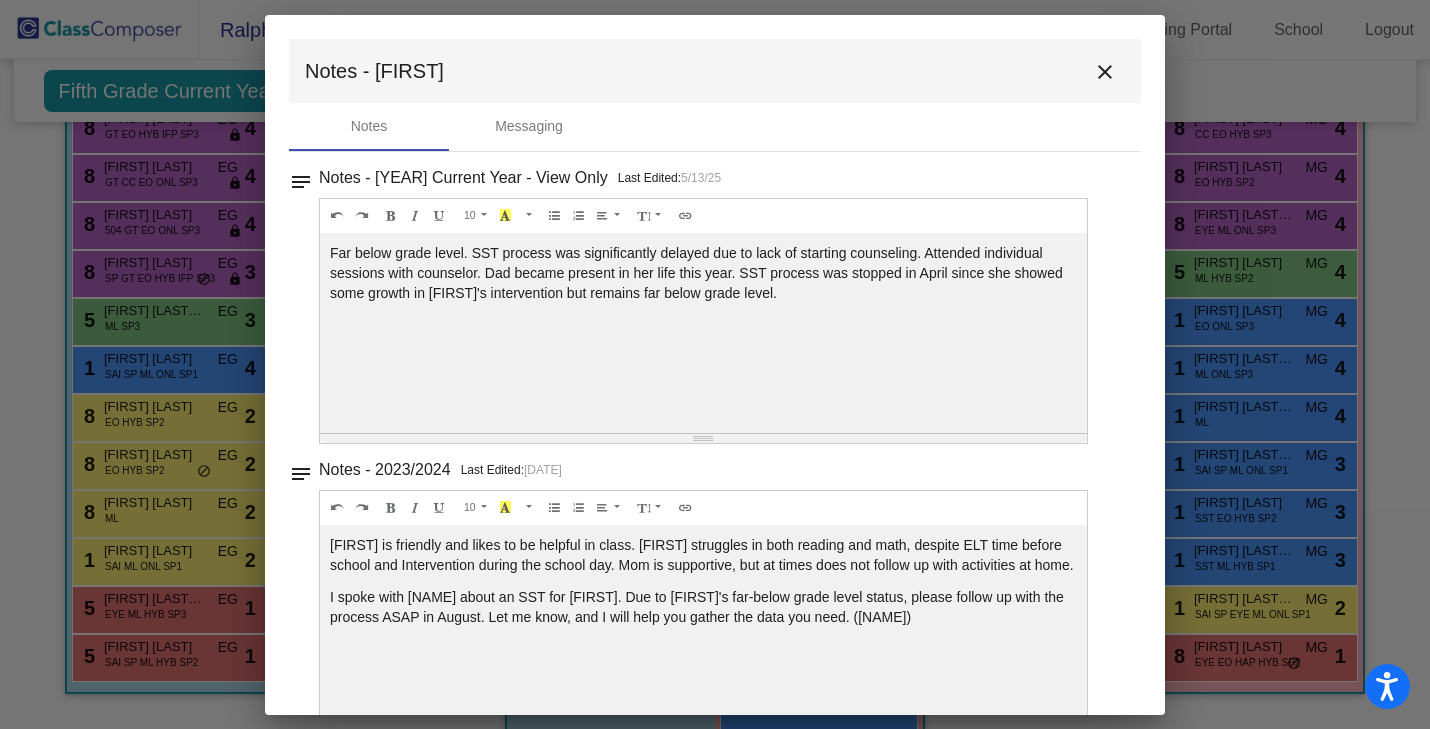 click on "close" at bounding box center (1105, 71) 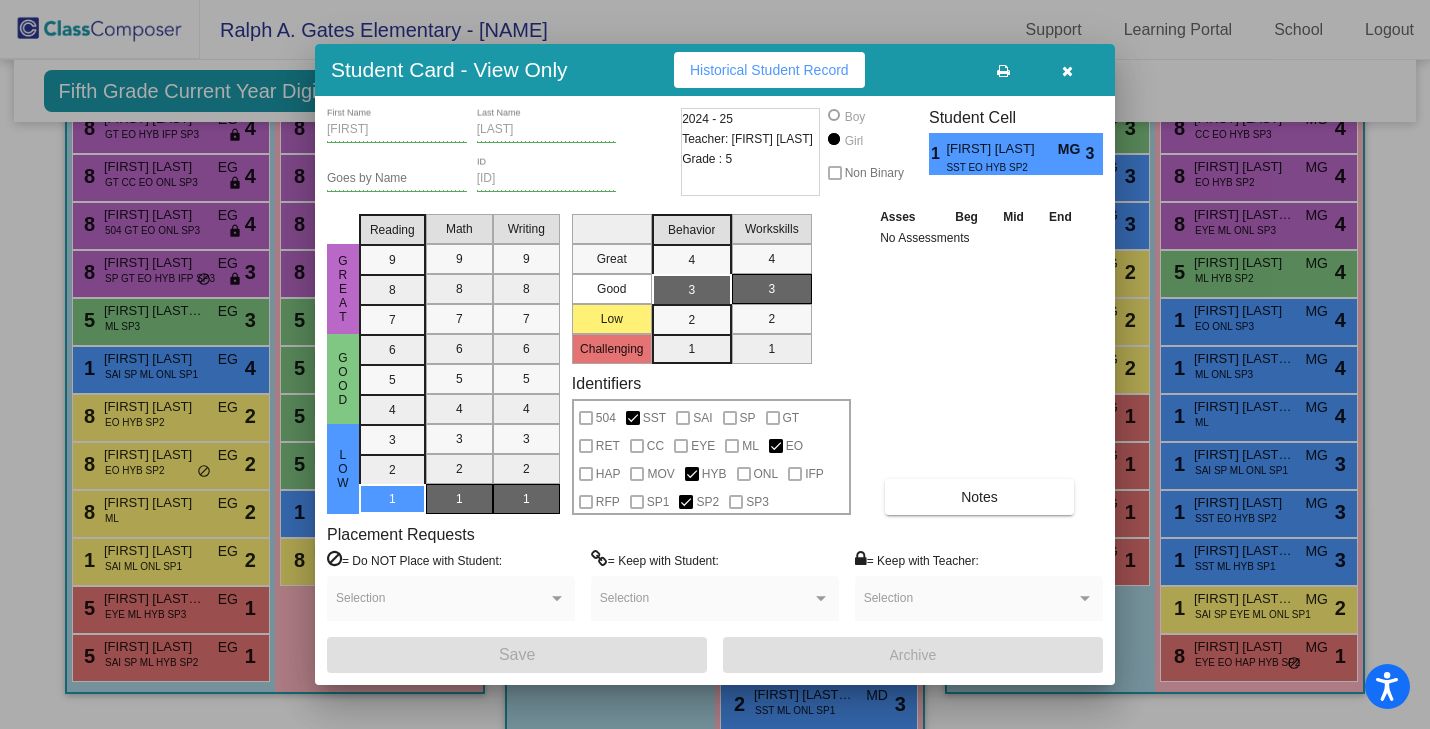 click at bounding box center [1067, 70] 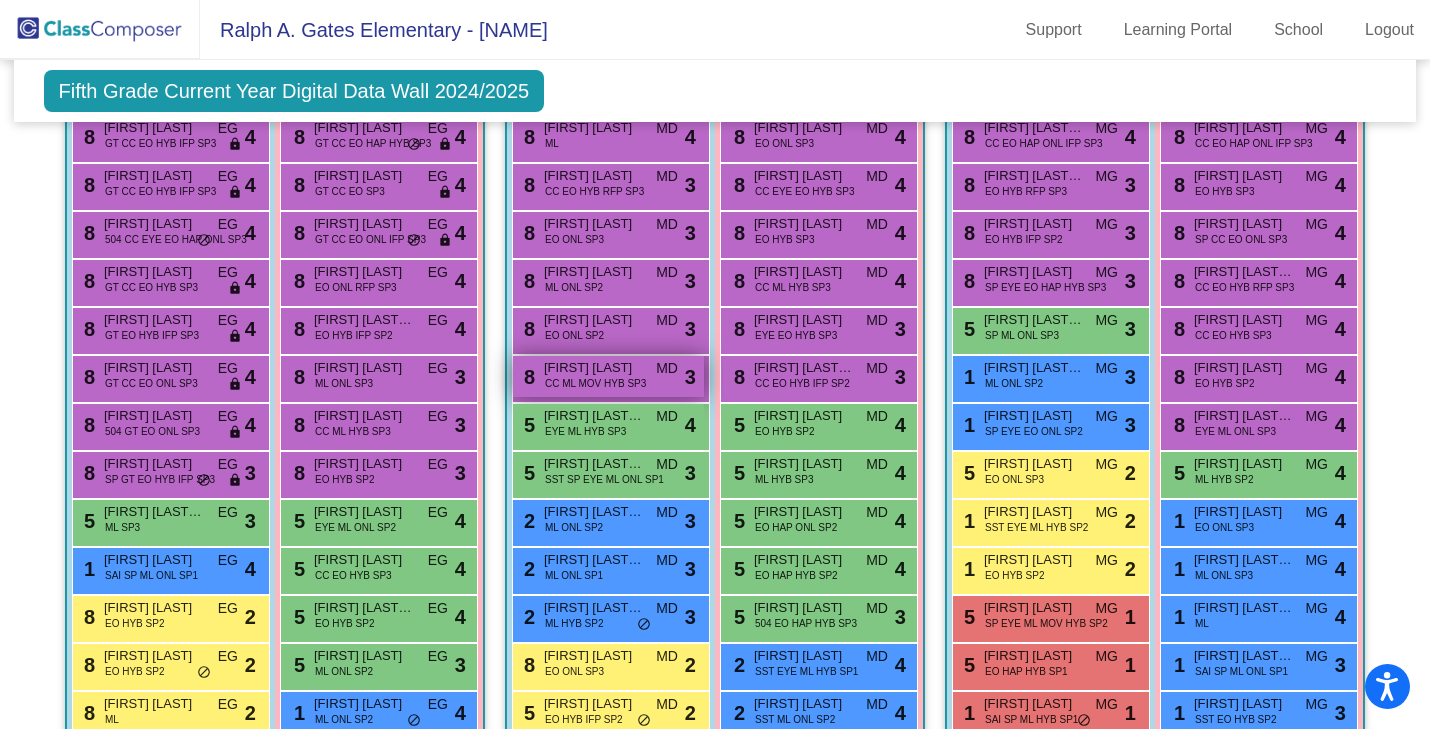 scroll, scrollTop: 535, scrollLeft: 0, axis: vertical 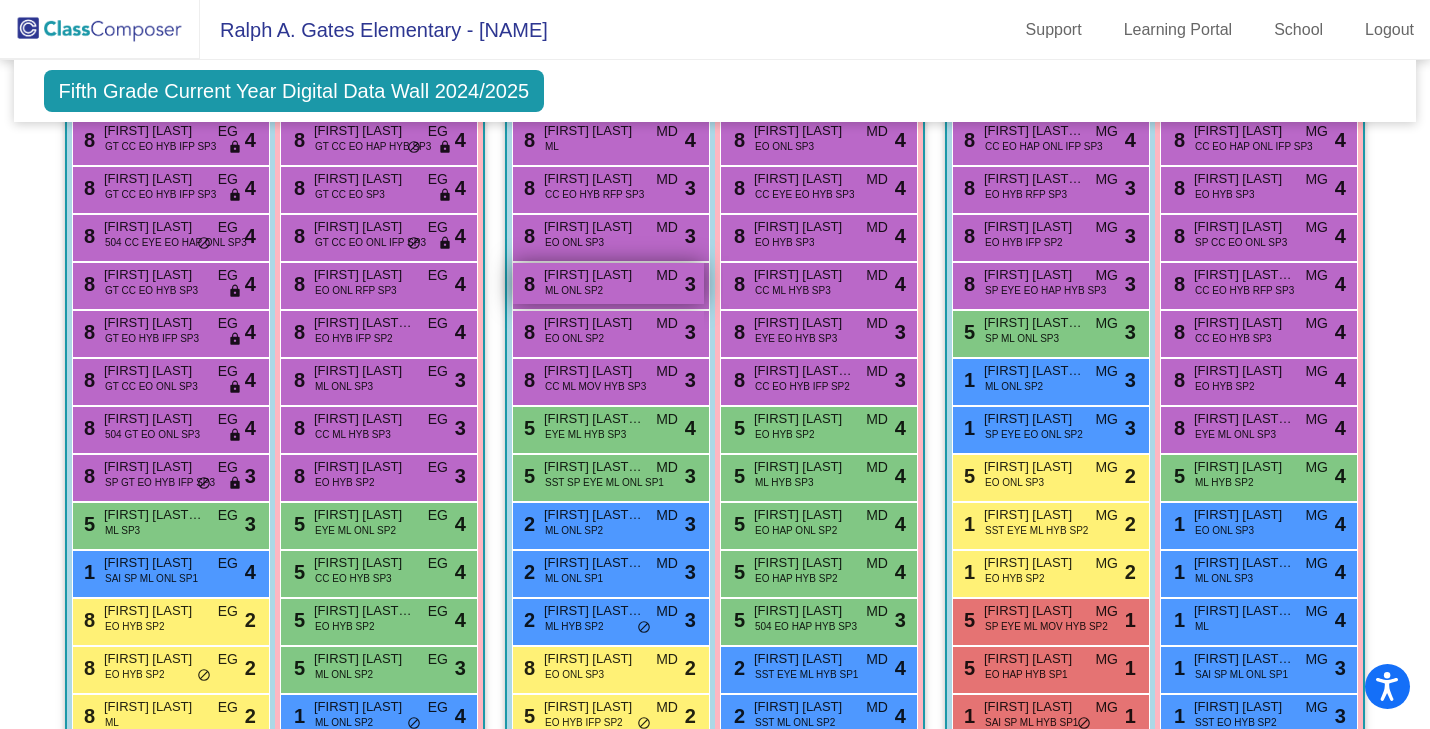 click on "[NUMBER] [FIRST] [LAST] ML ONL SP2 MD lock do_not_disturb_alt 3" at bounding box center [608, 283] 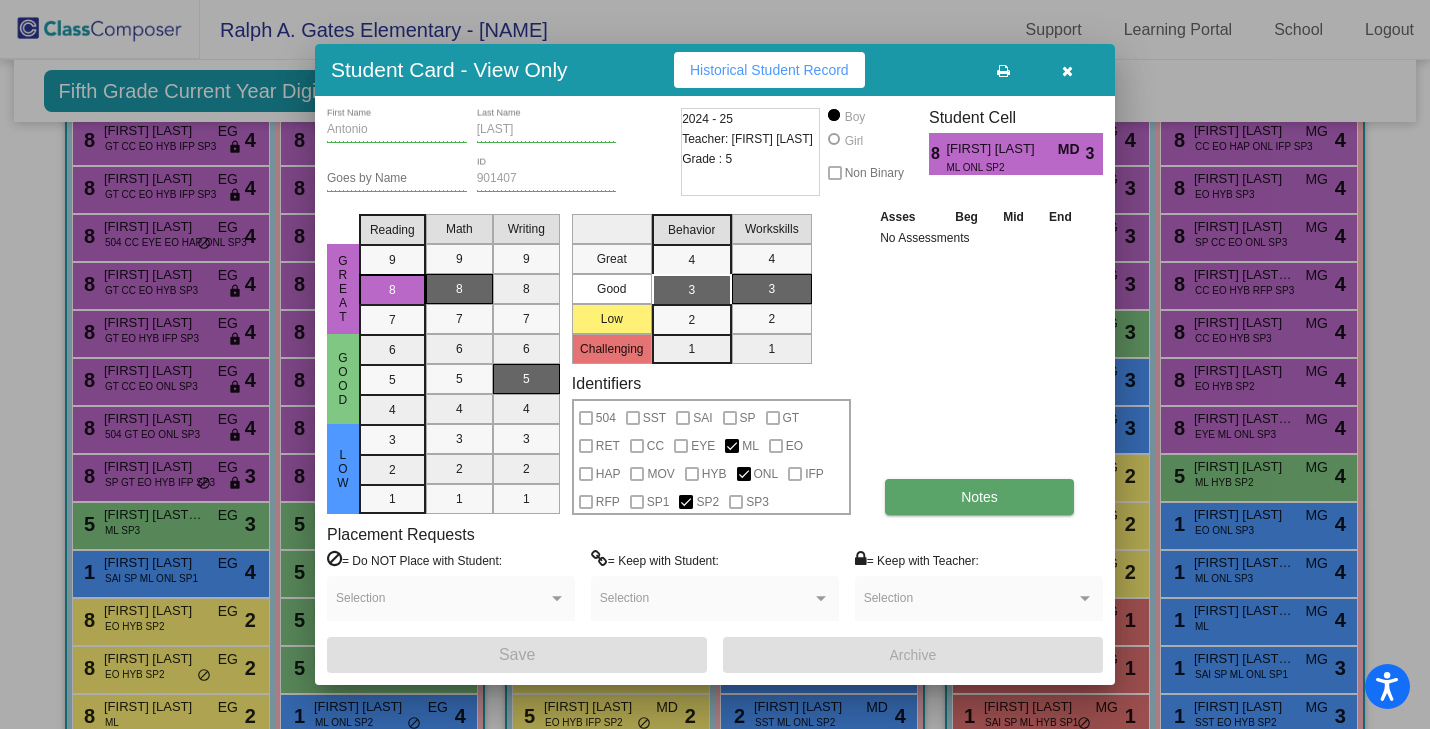click on "Notes" at bounding box center (979, 497) 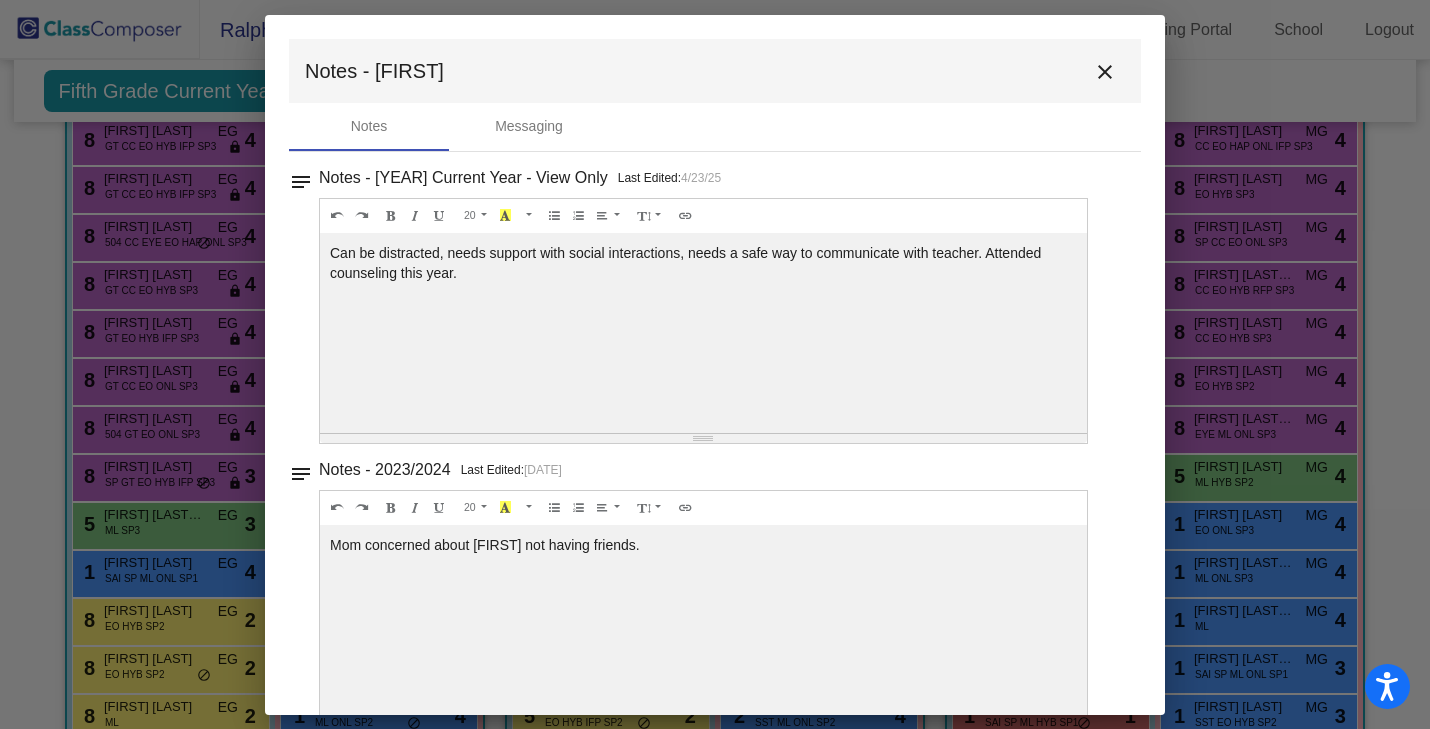 click on "close" at bounding box center (1105, 72) 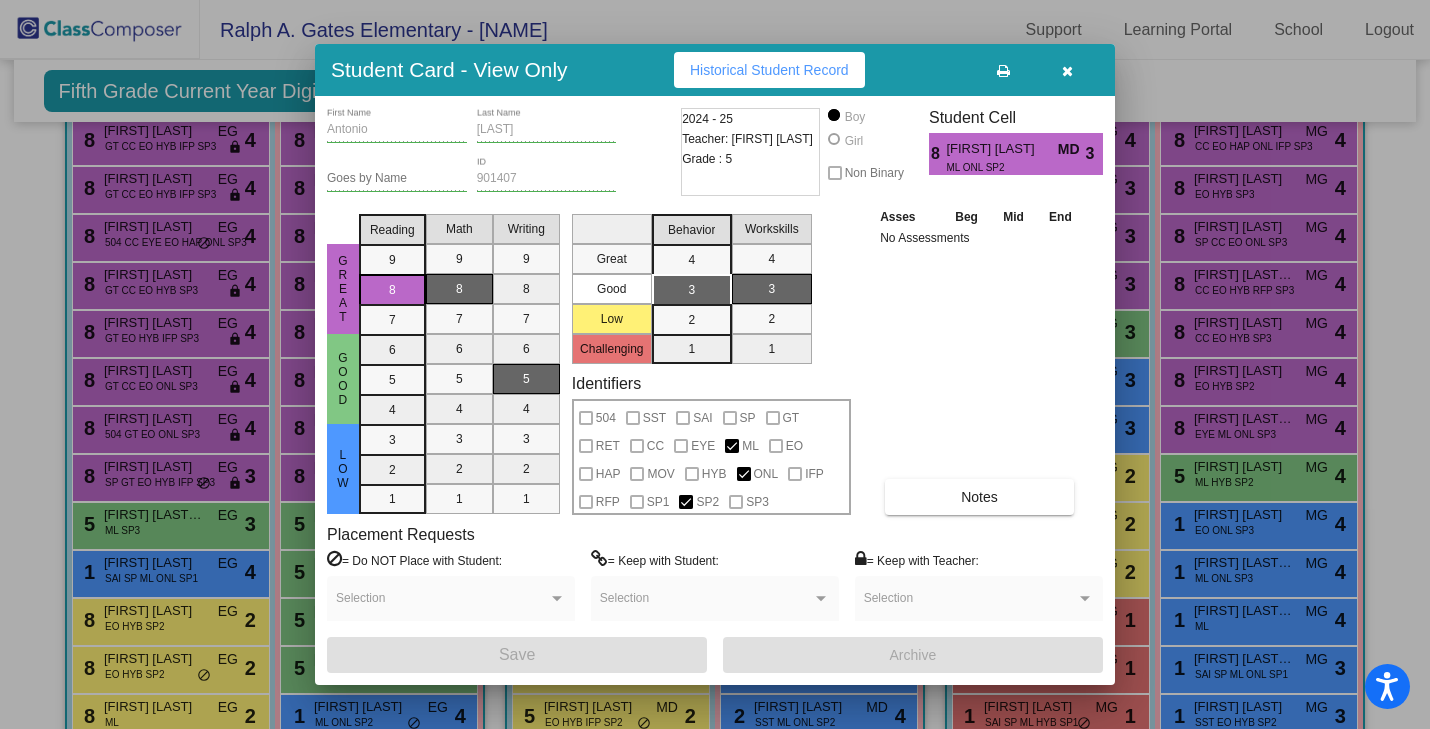 click at bounding box center (1067, 70) 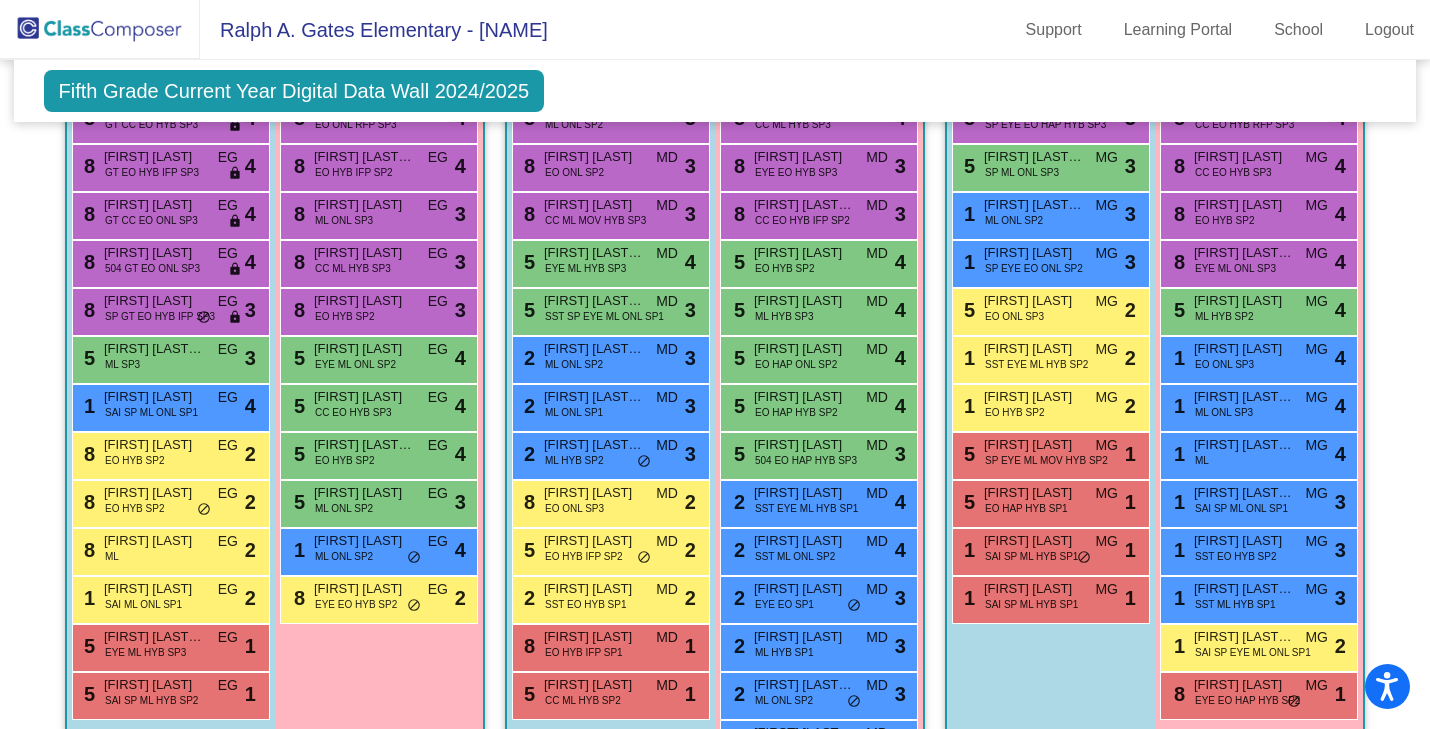scroll, scrollTop: 709, scrollLeft: 0, axis: vertical 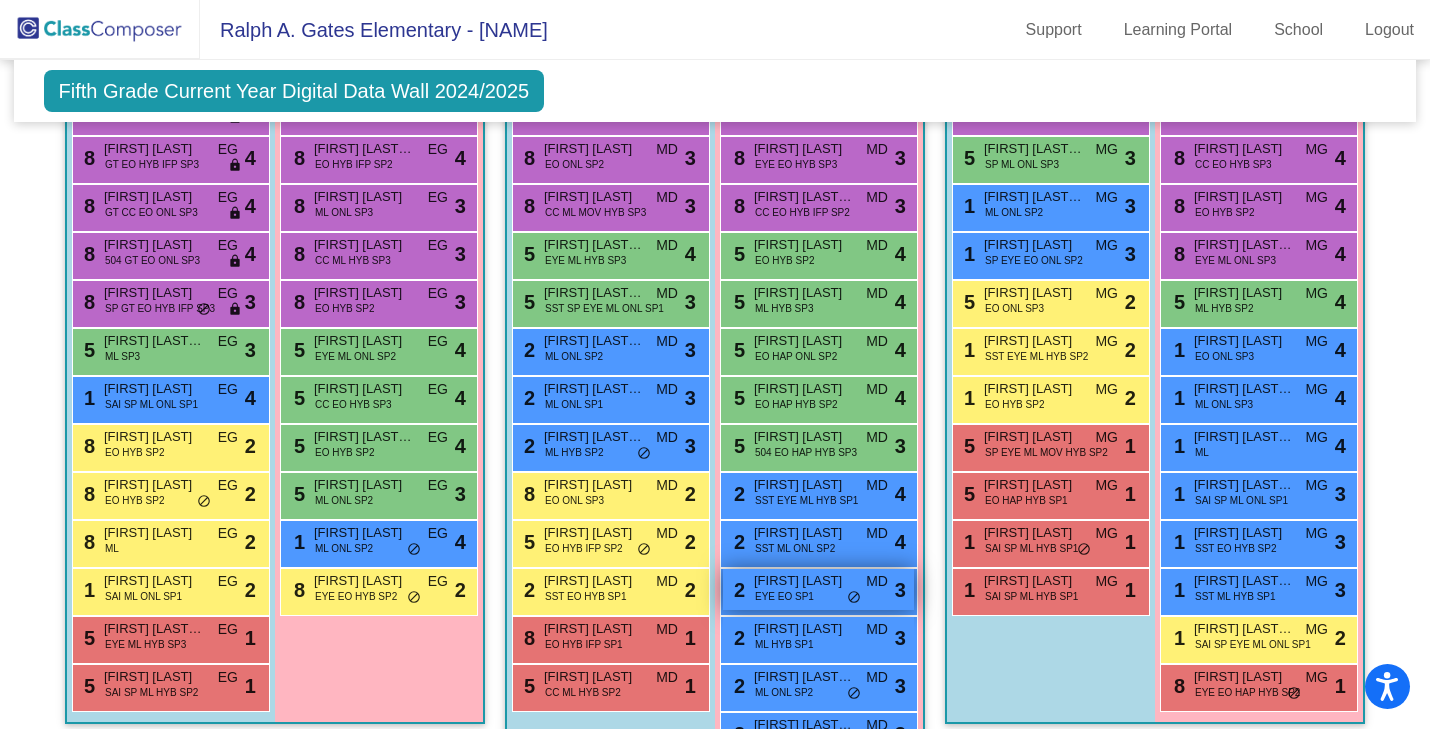click on "[FIRST] [LAST]" at bounding box center [804, 581] 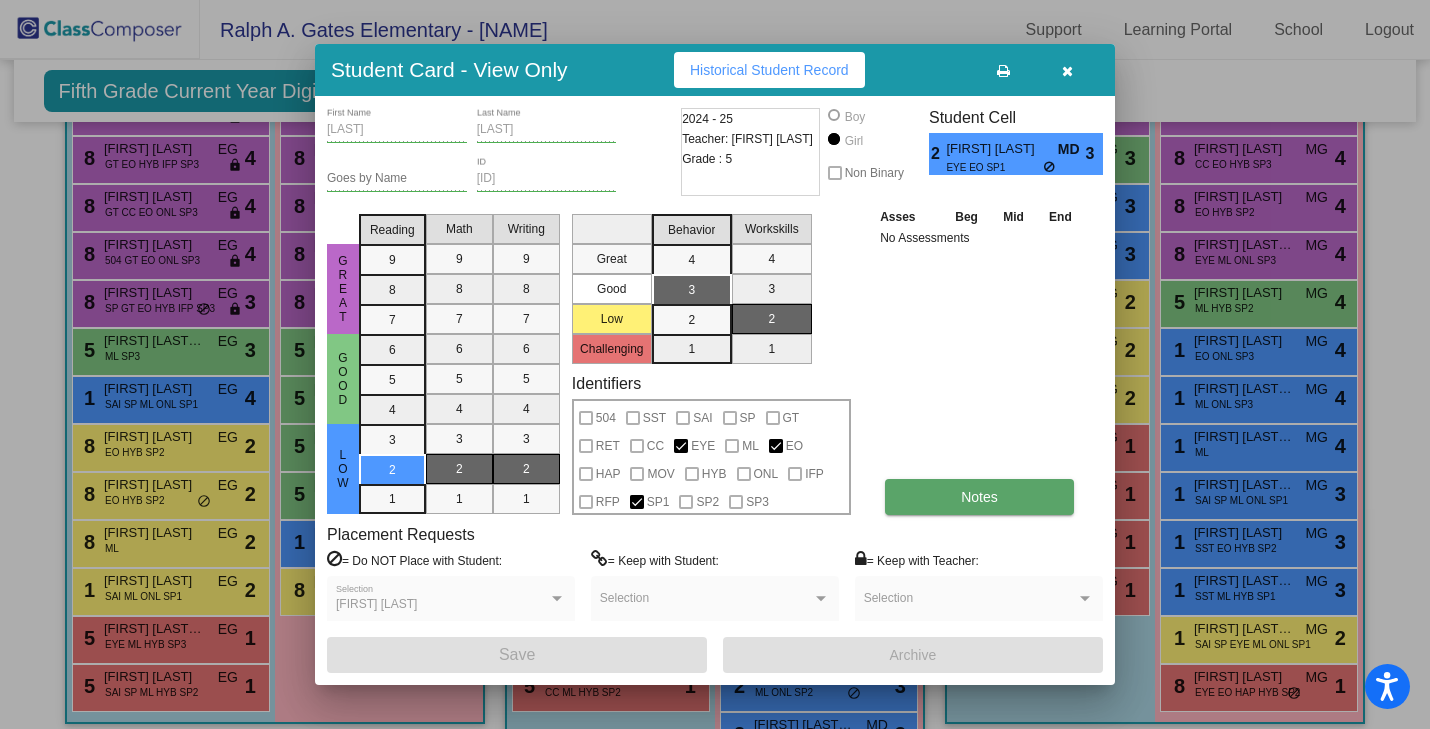 click on "Notes" at bounding box center [979, 497] 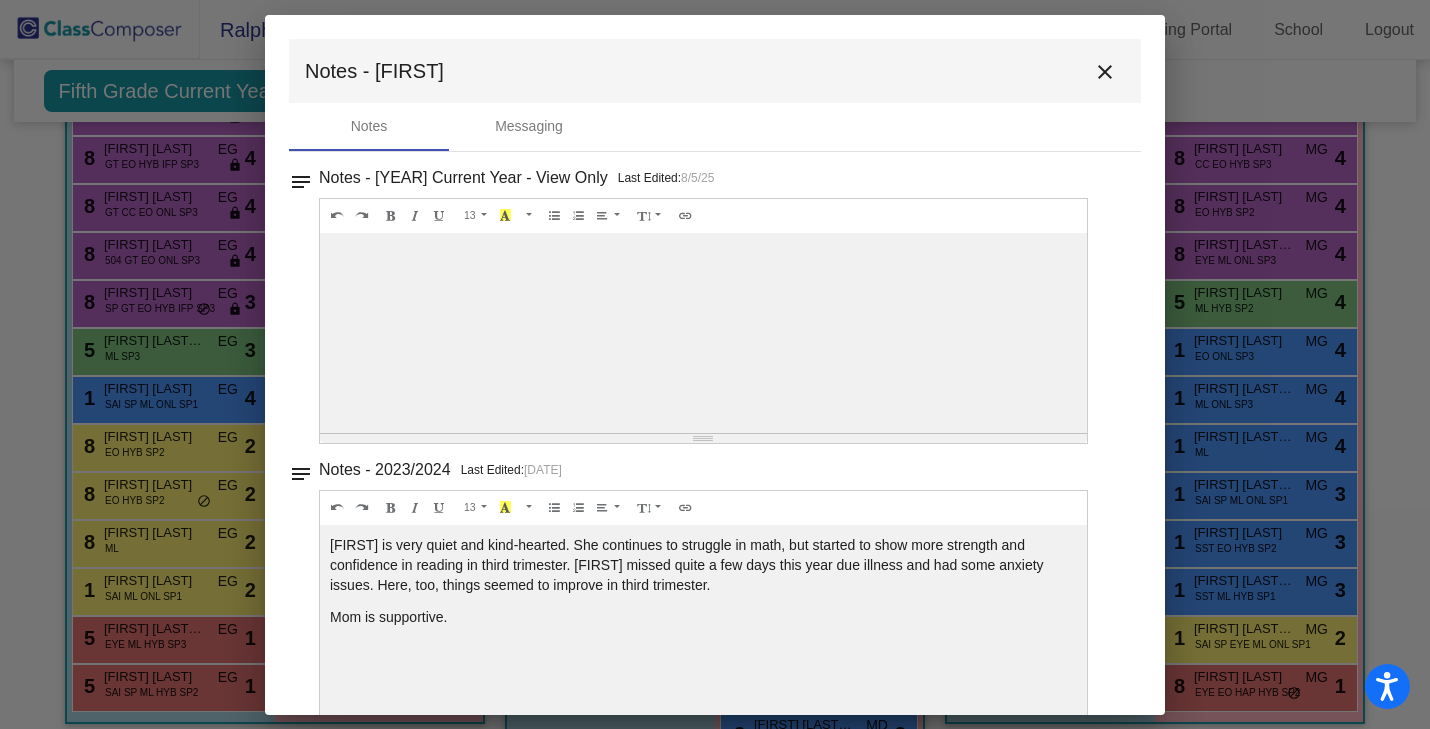 click on "close" at bounding box center [1105, 72] 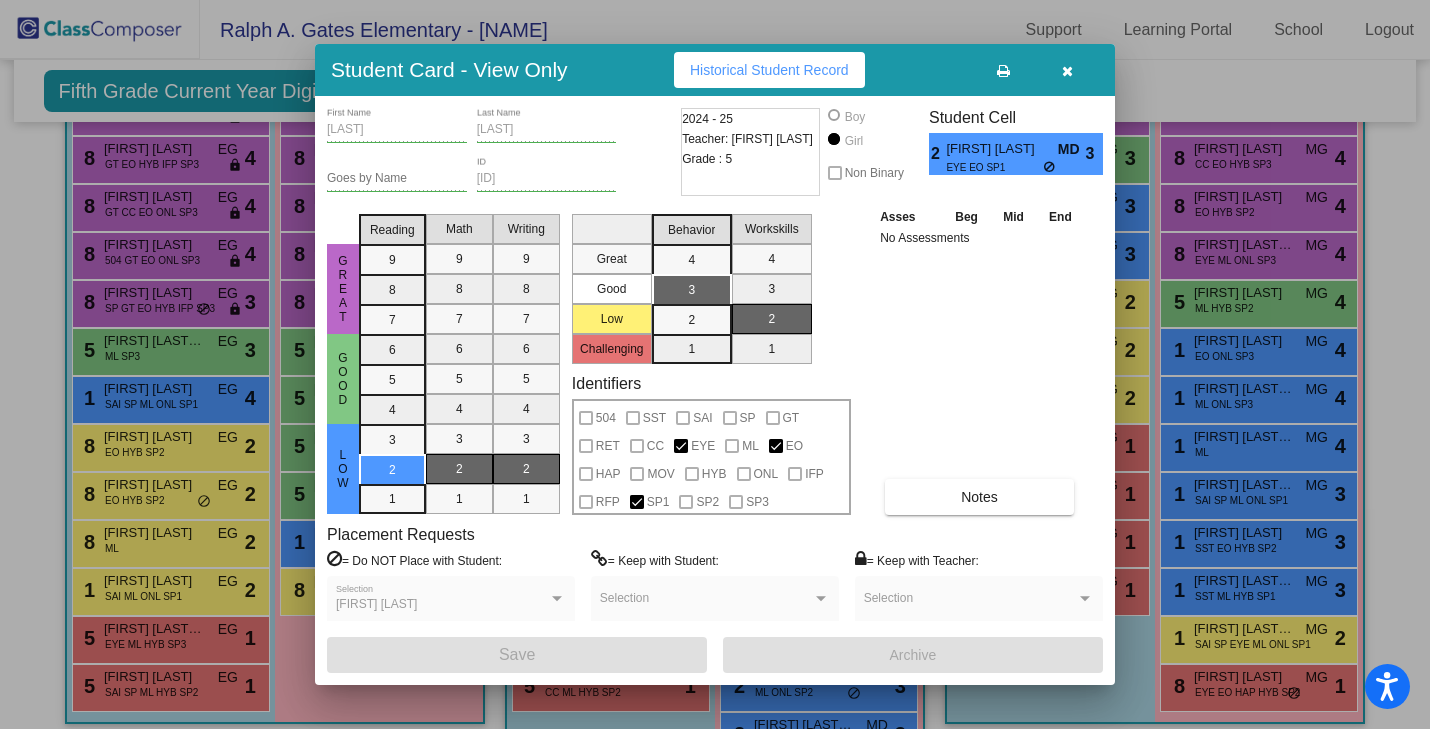 click on "Asses Beg Mid End No Assessments  Notes" at bounding box center (980, 360) 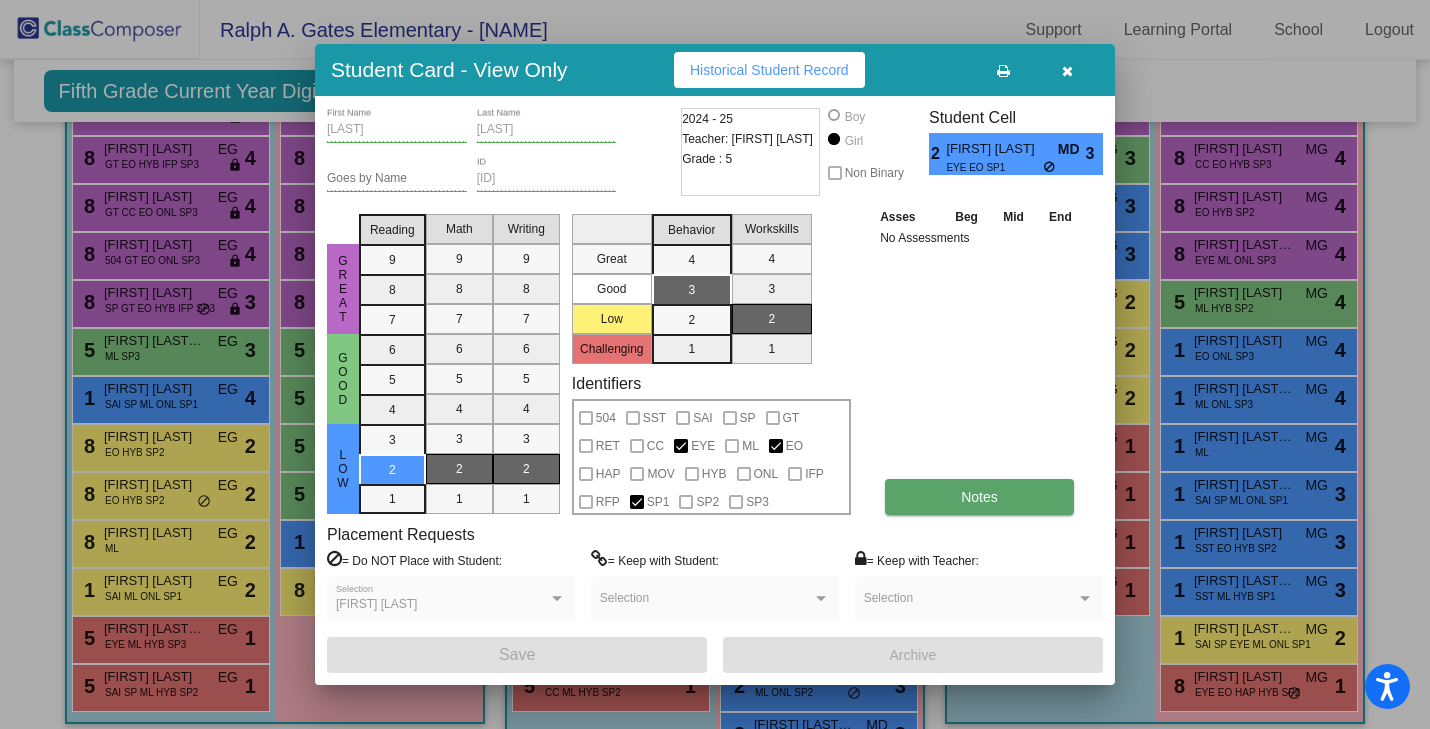 click on "Notes" at bounding box center (979, 497) 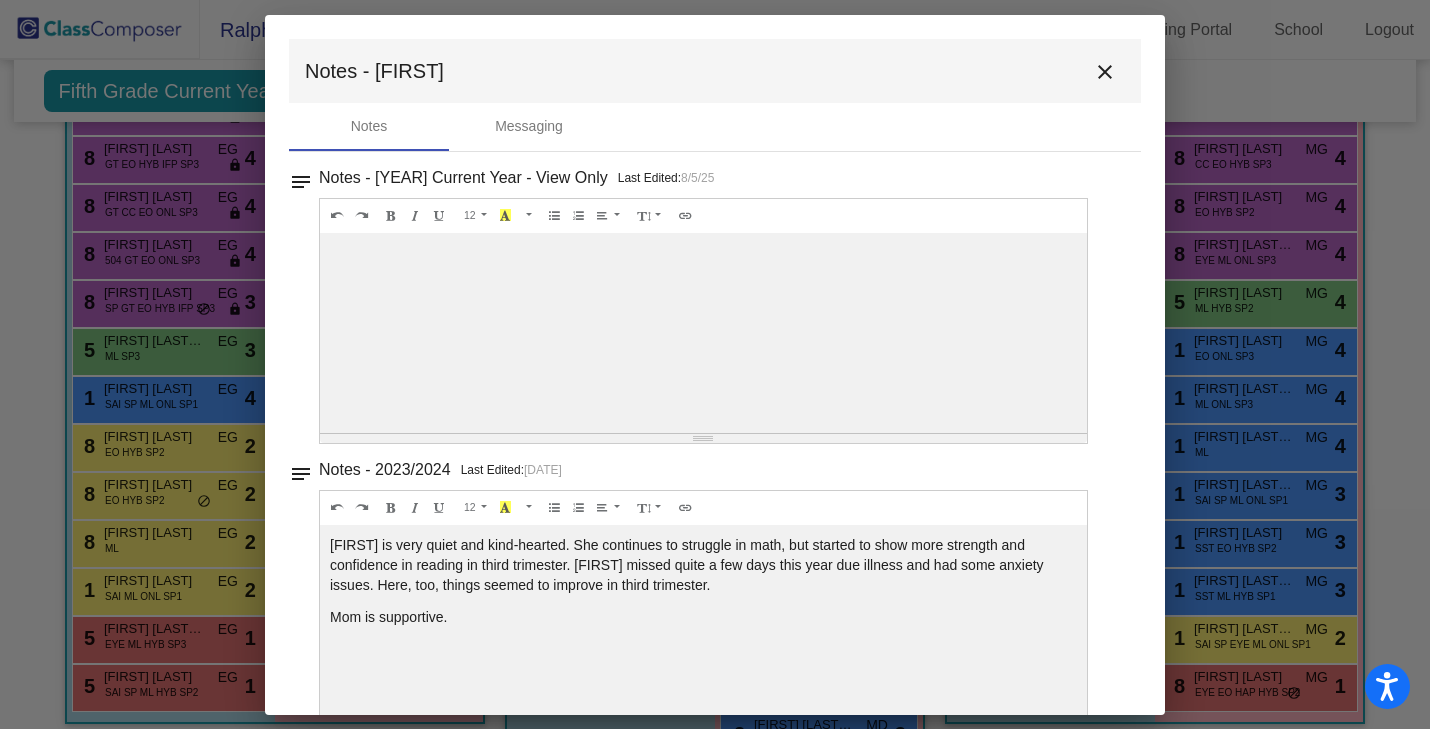 click on "close" at bounding box center [1105, 72] 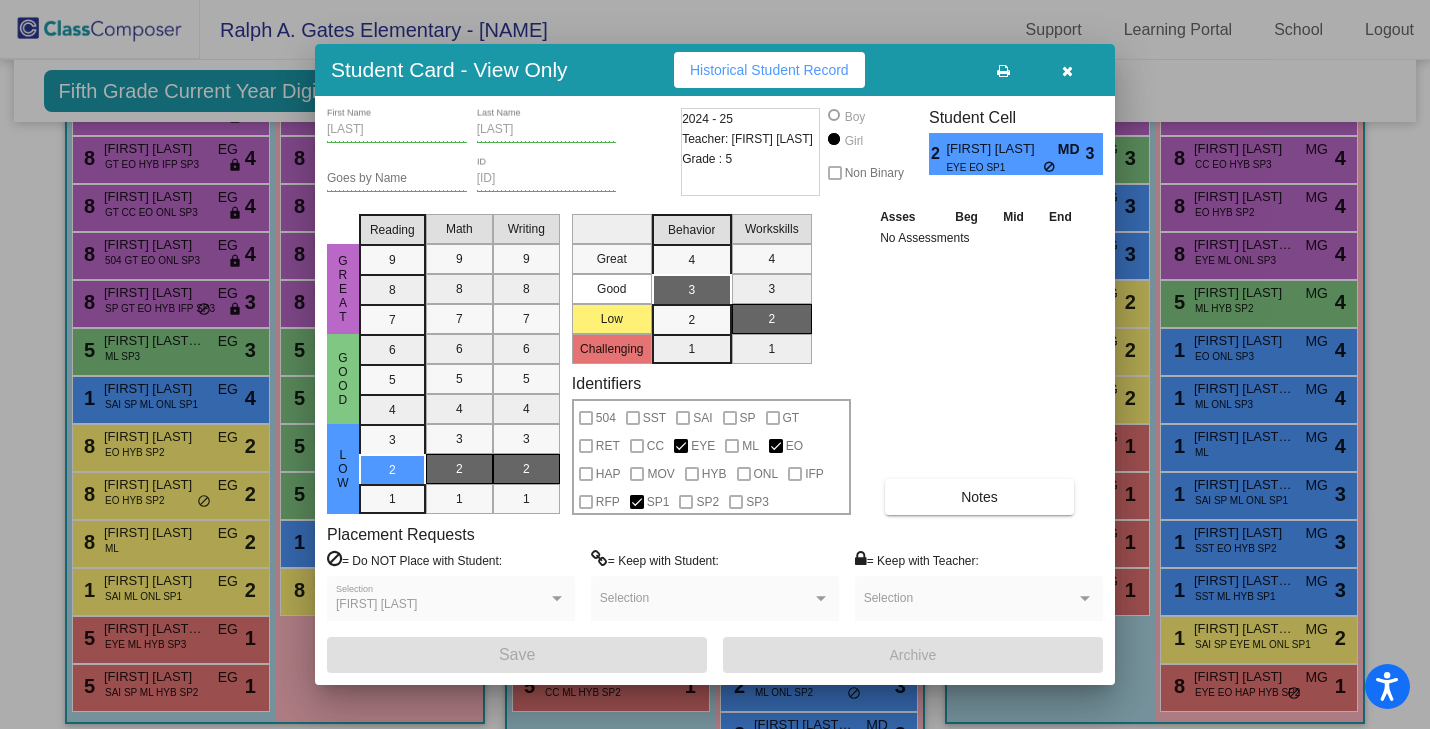 click at bounding box center (1067, 70) 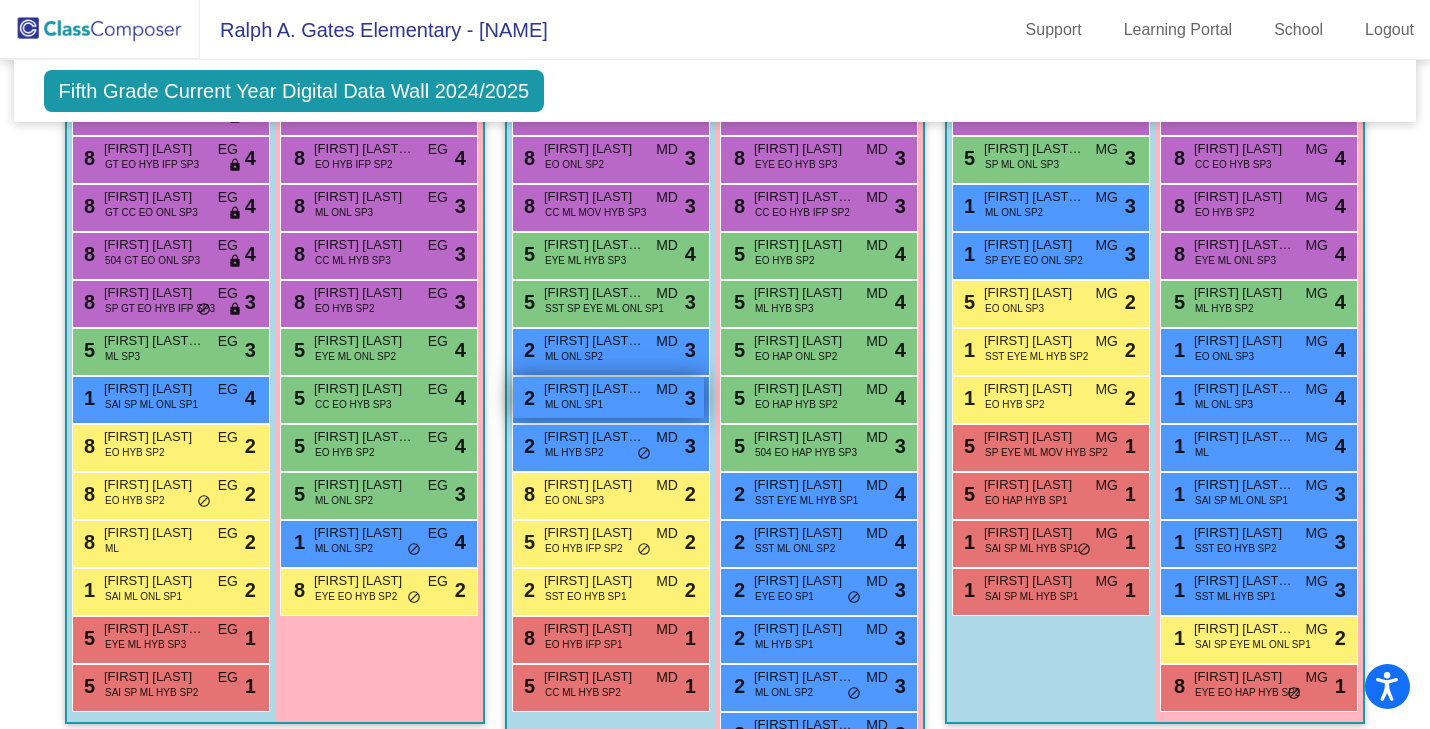 click on "[FIRST] [LAST] [LAST]" at bounding box center (594, 389) 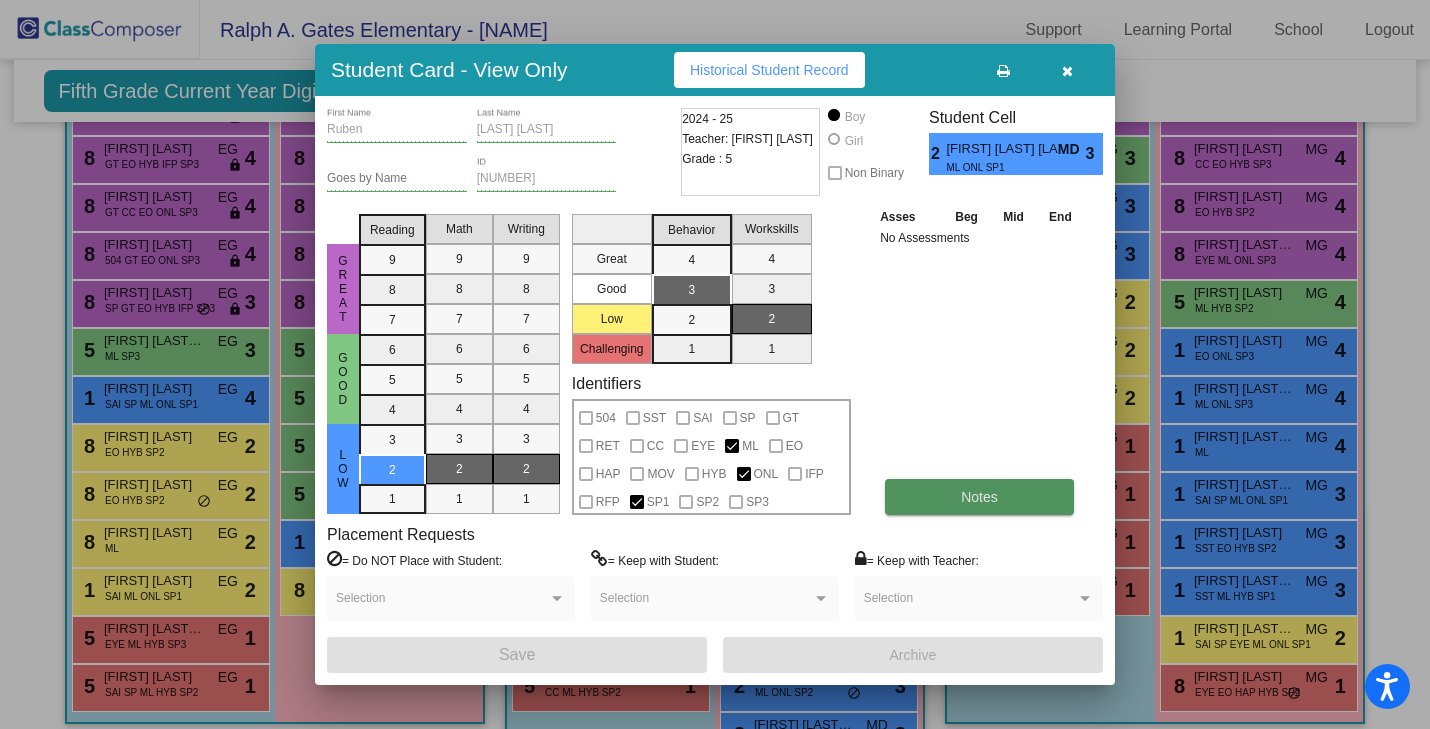 click on "Notes" at bounding box center (979, 497) 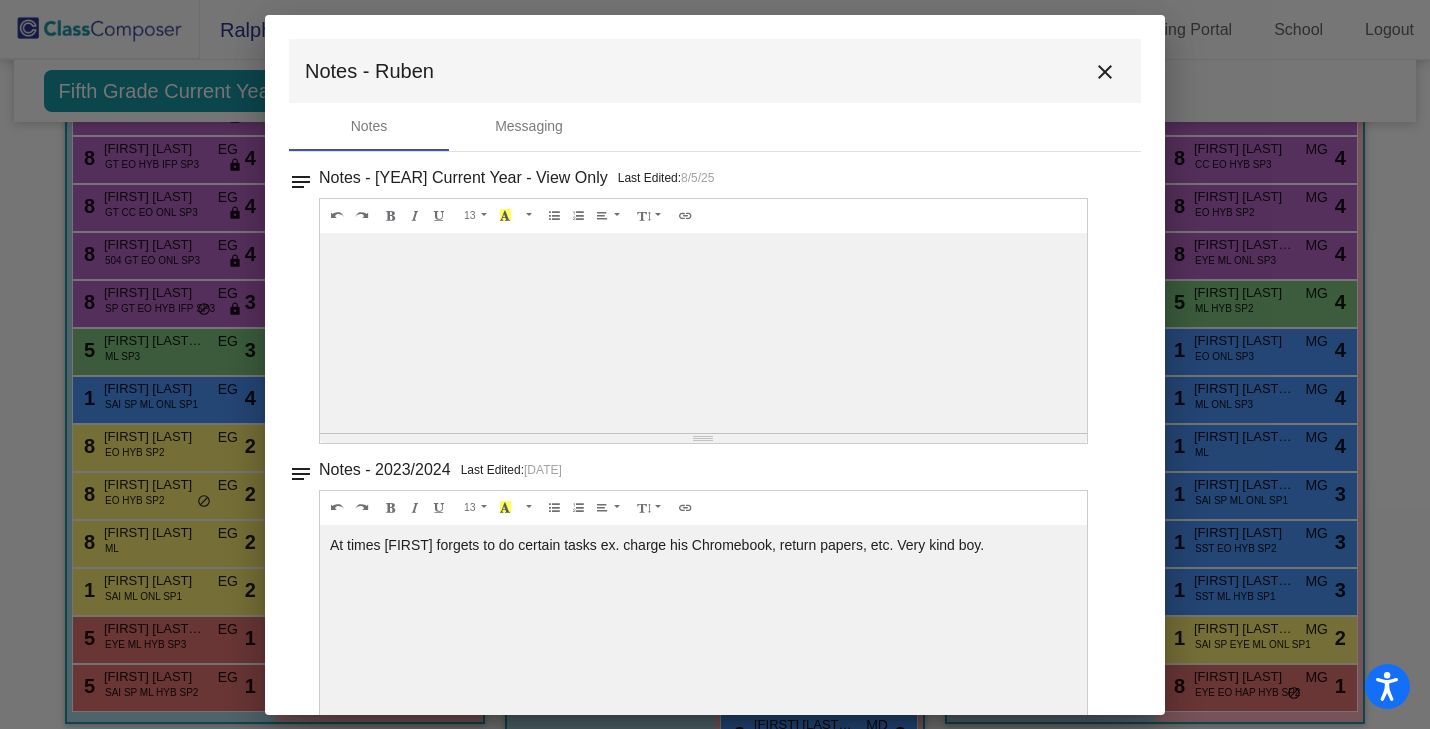 click on "close" at bounding box center [1105, 72] 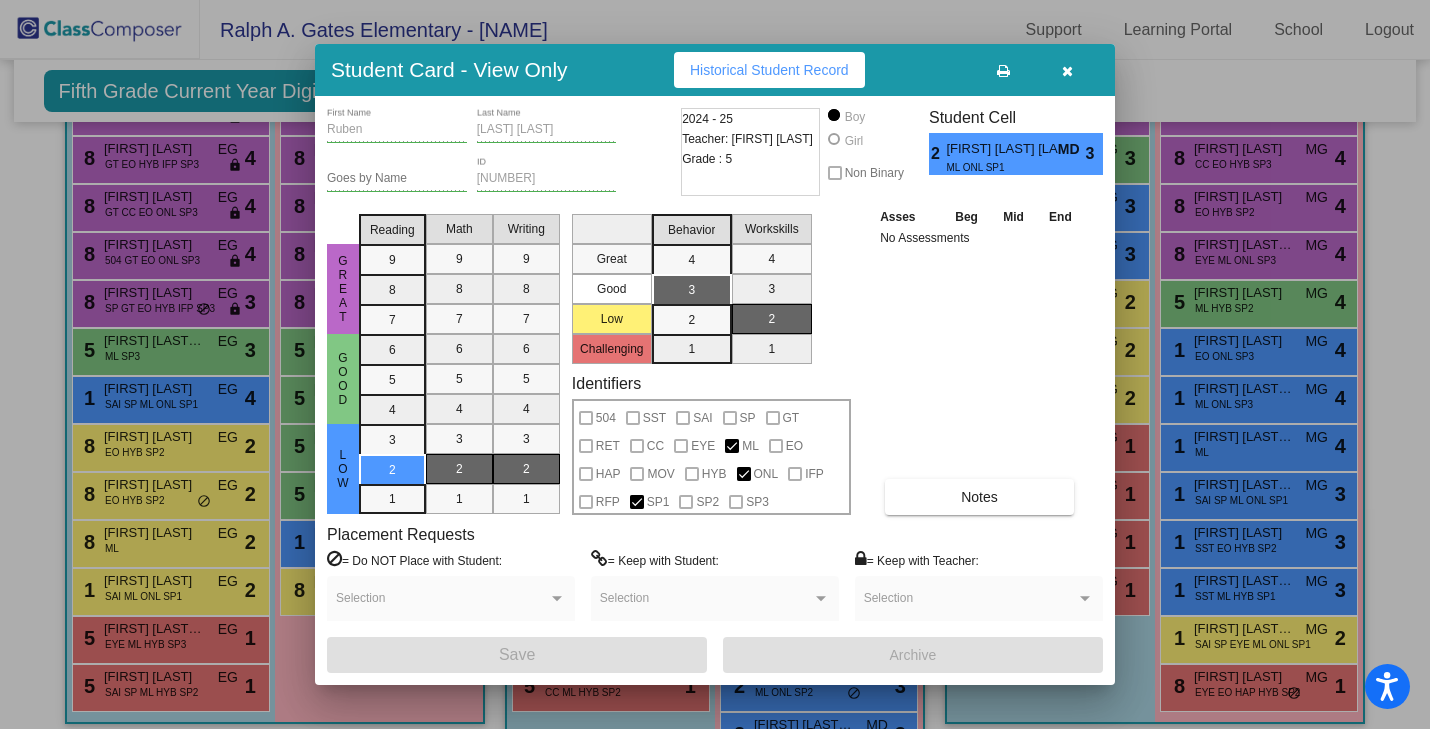 click at bounding box center (1067, 70) 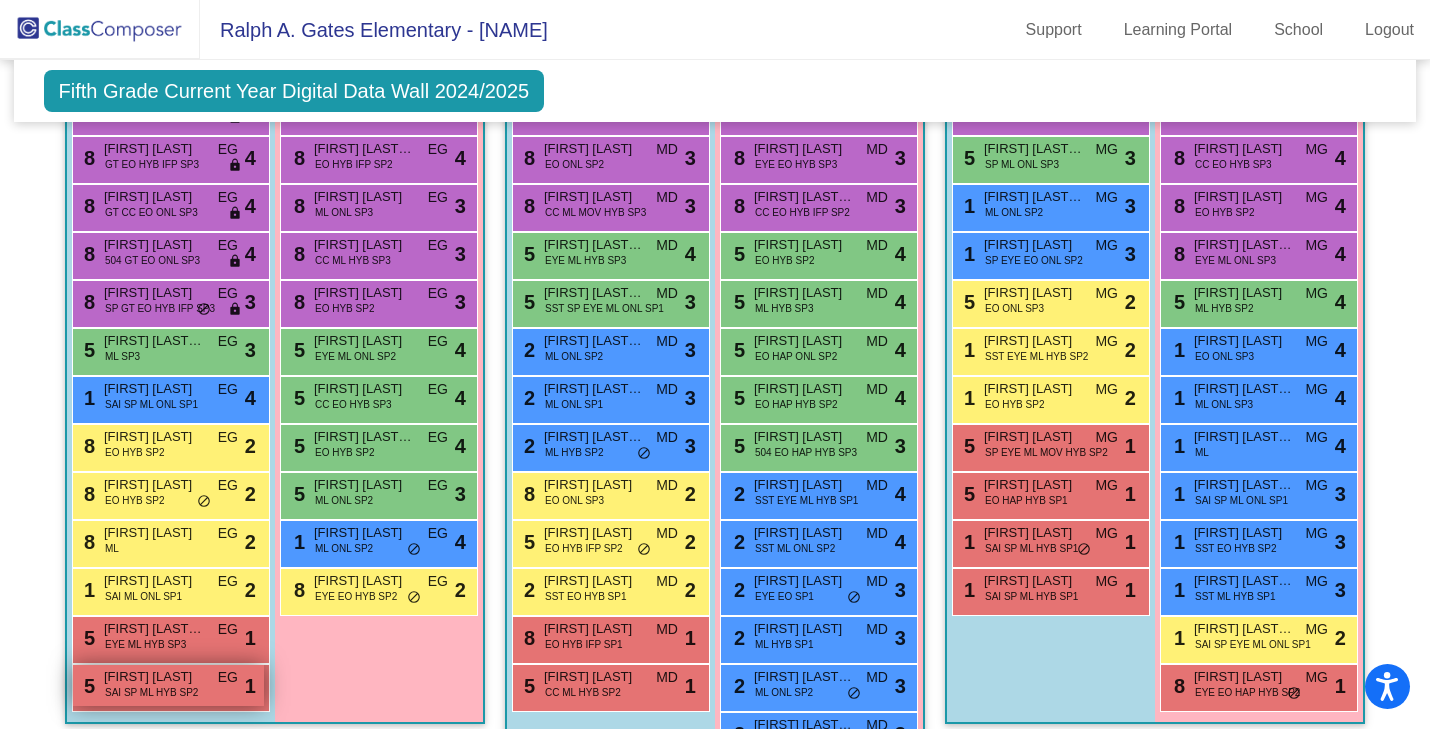 click on "[FIRST] [LAST]" at bounding box center (154, 677) 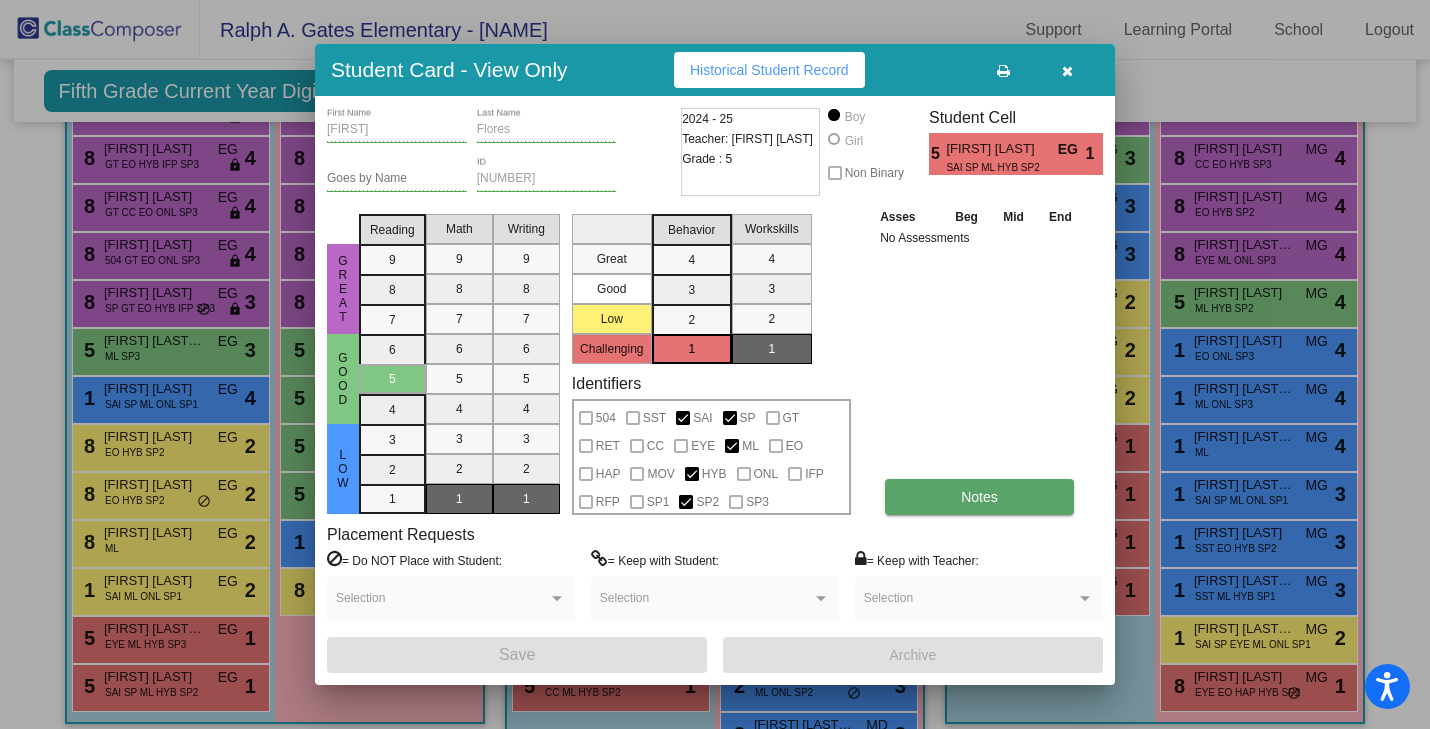 click on "Notes" at bounding box center [979, 497] 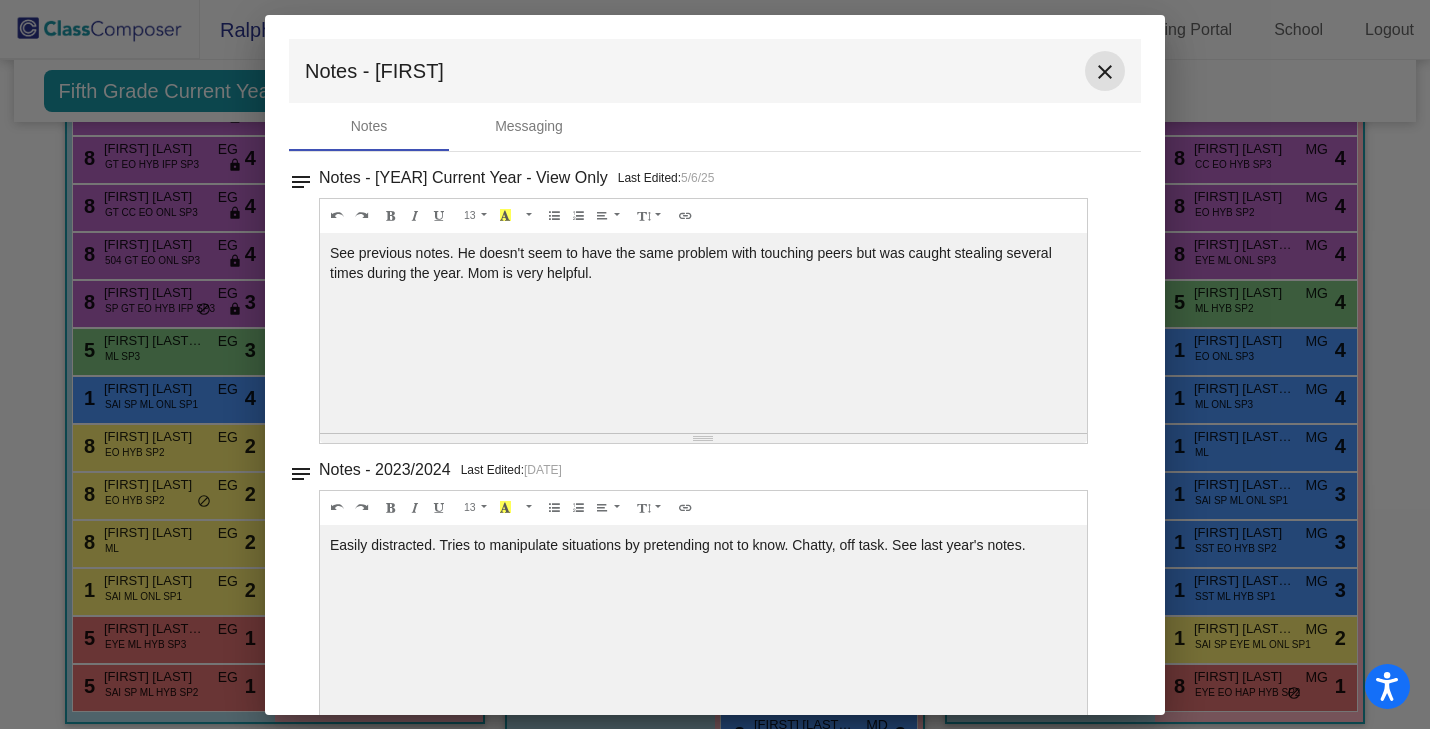 click on "close" at bounding box center [1105, 72] 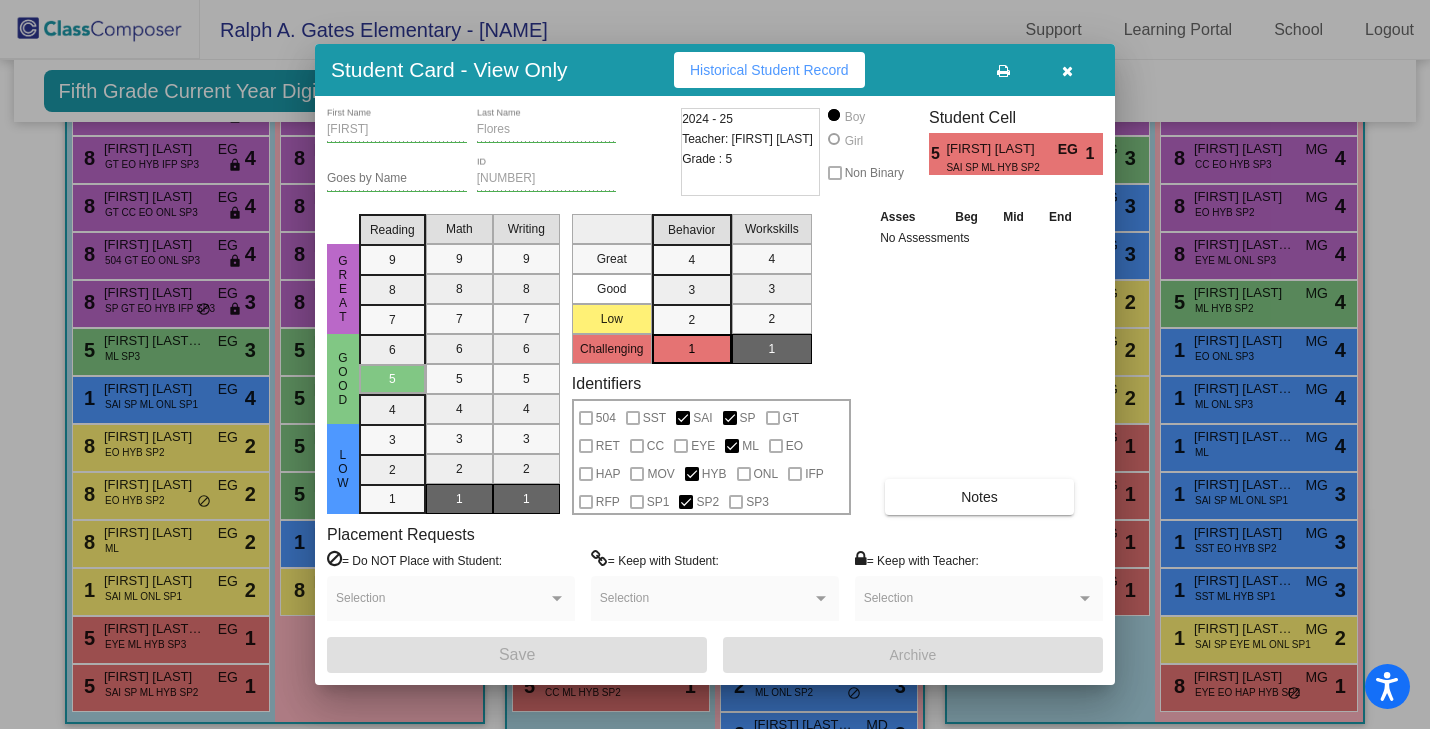 click at bounding box center (1067, 70) 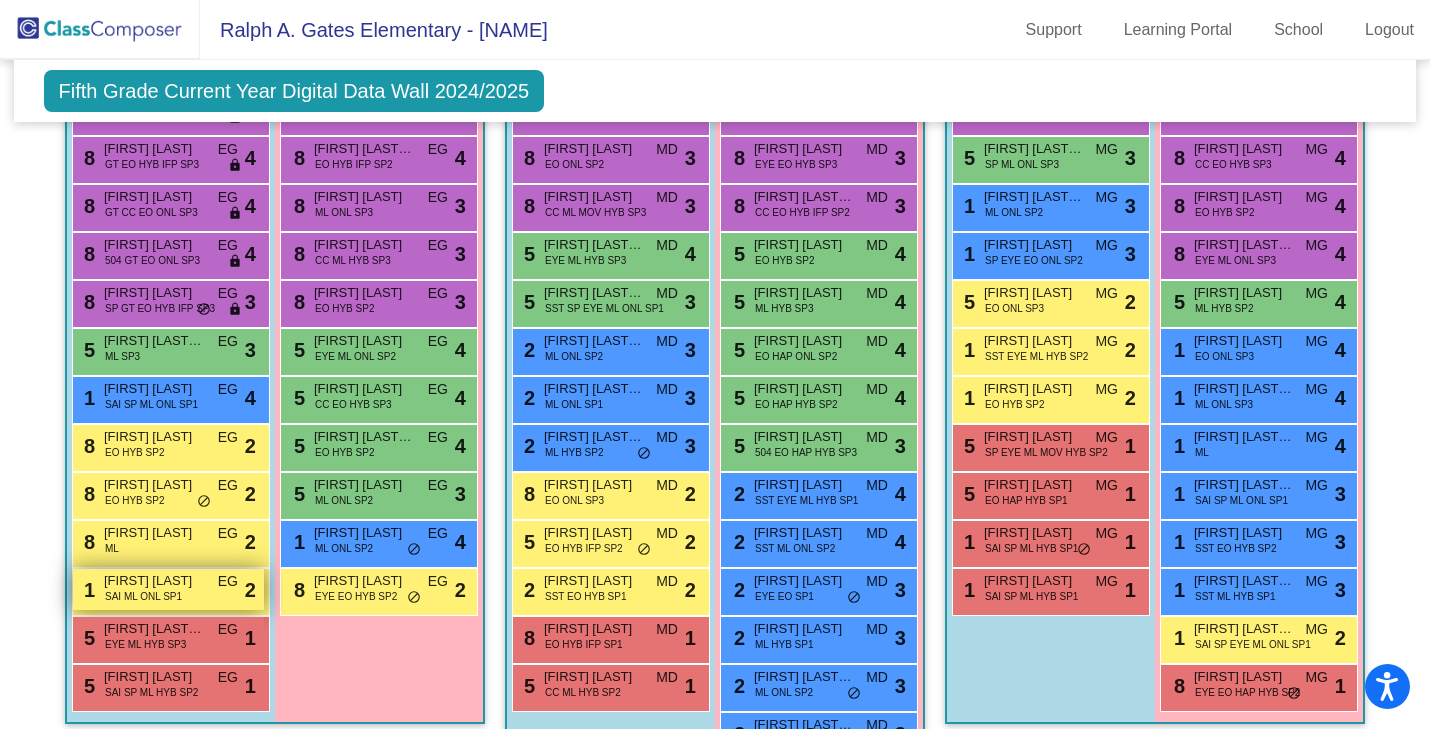 click on "SAI ML ONL SP1" at bounding box center (143, 596) 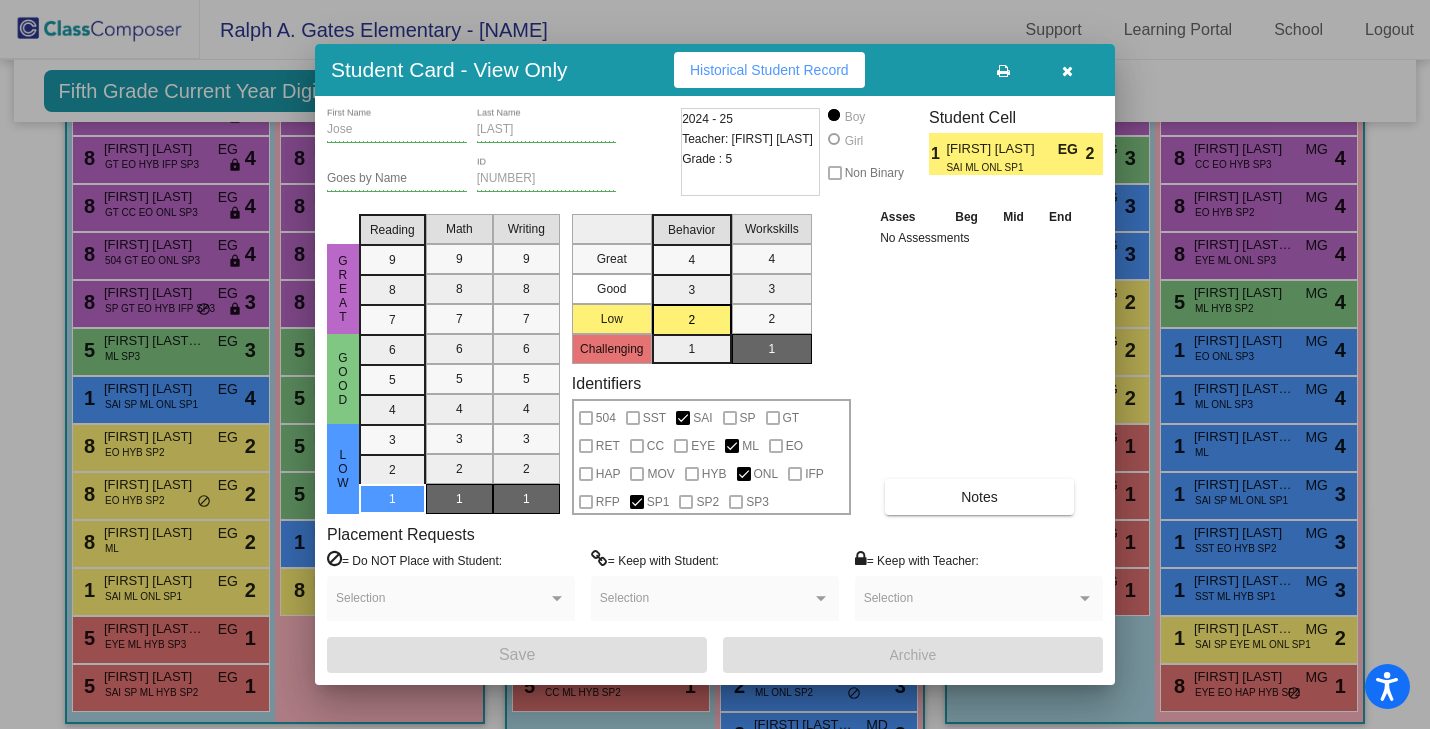 click at bounding box center (1067, 70) 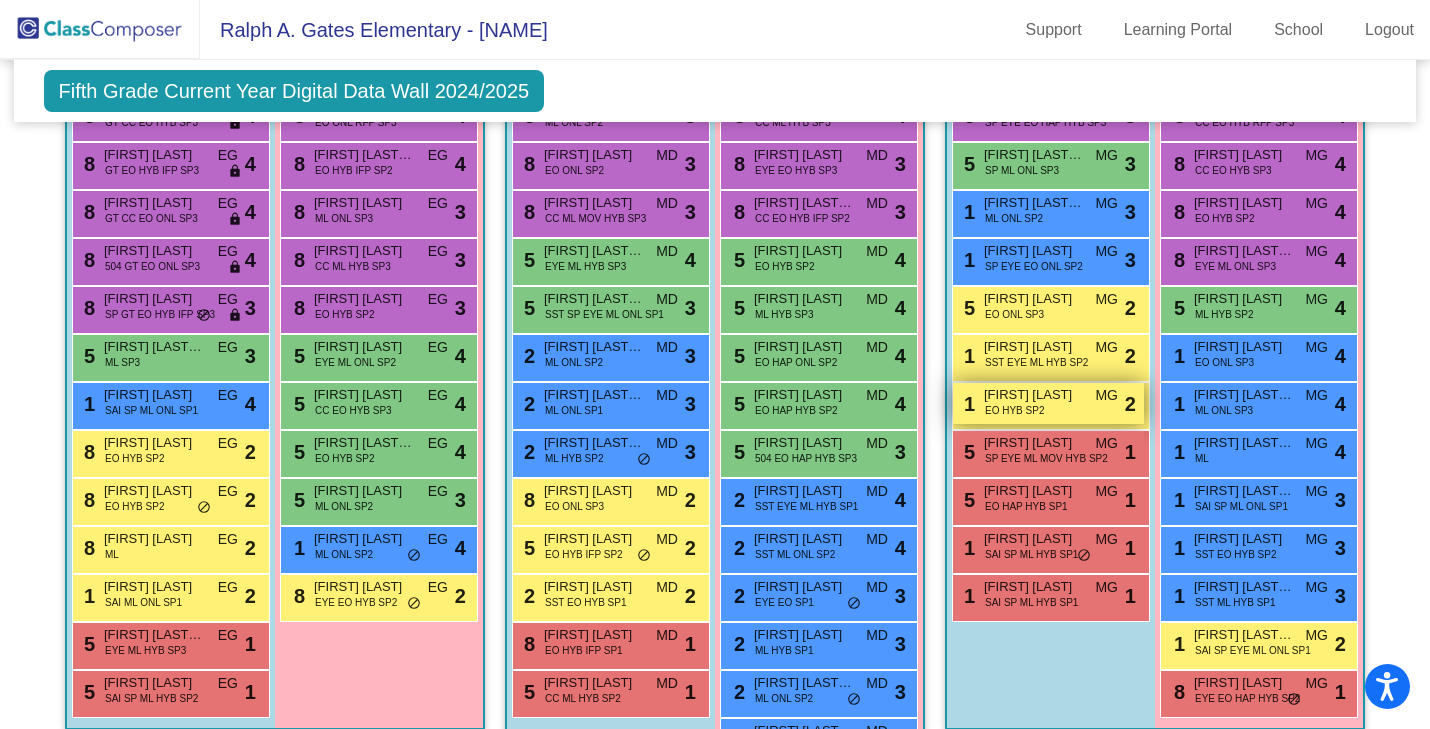 scroll, scrollTop: 707, scrollLeft: 0, axis: vertical 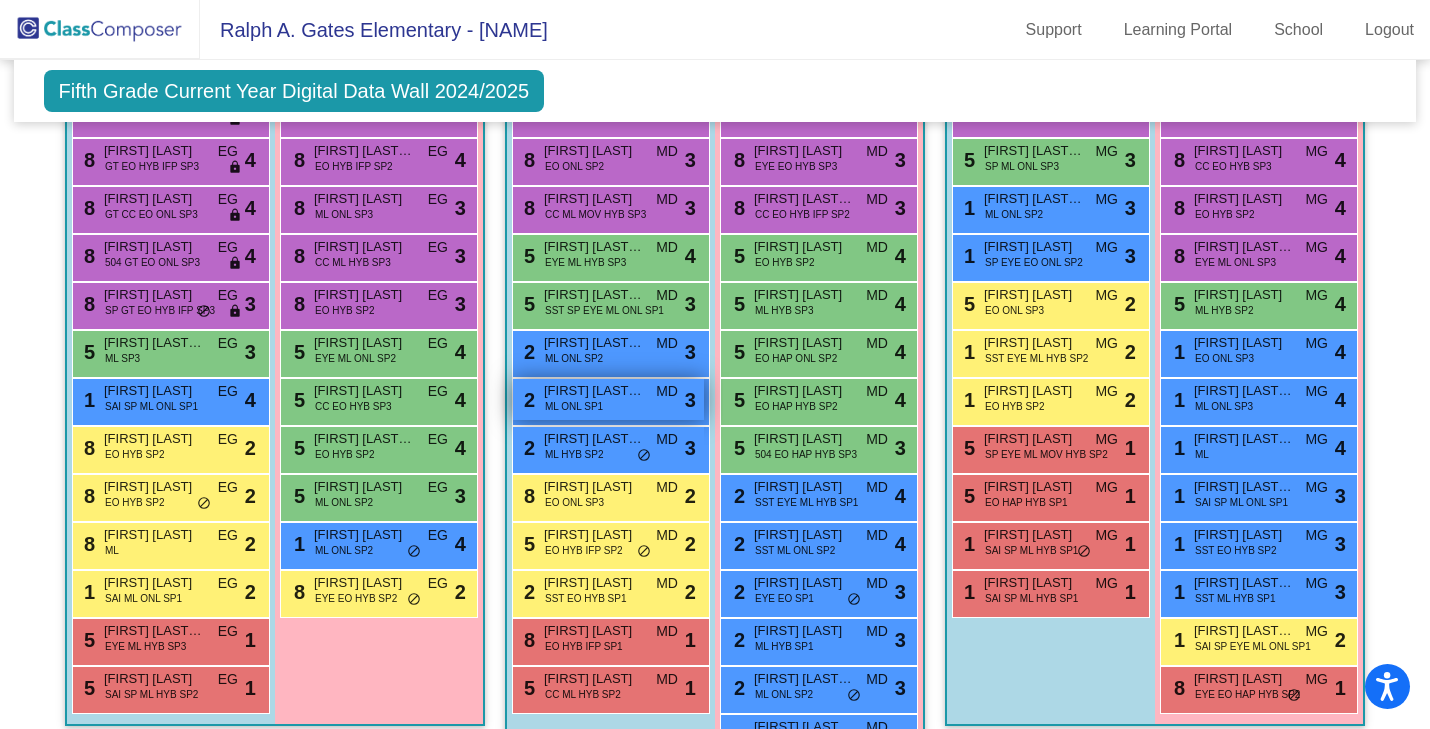 click on "[NUMBER] [FIRST] [LAST] ML ONL SP1 MD lock do_not_disturb_alt 3" at bounding box center [608, 399] 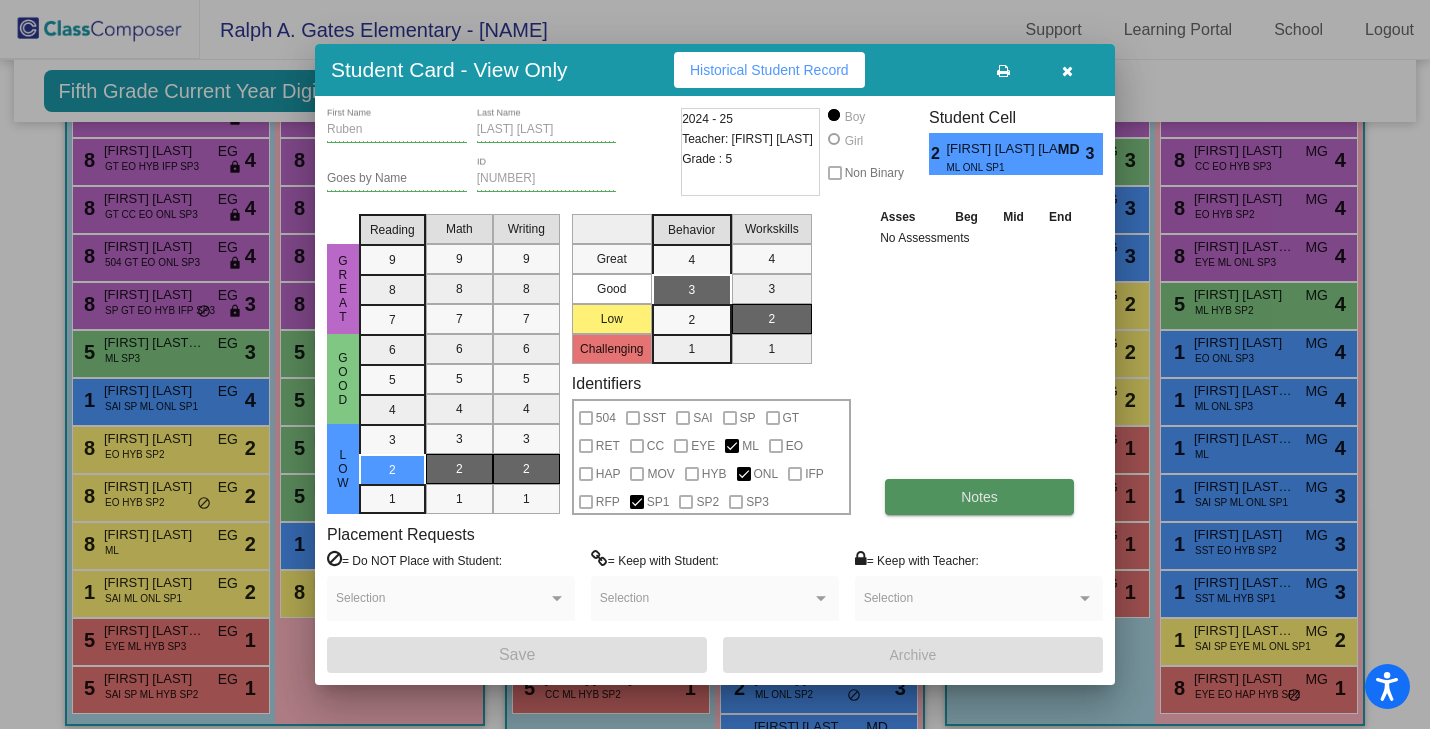 click on "Notes" at bounding box center (979, 497) 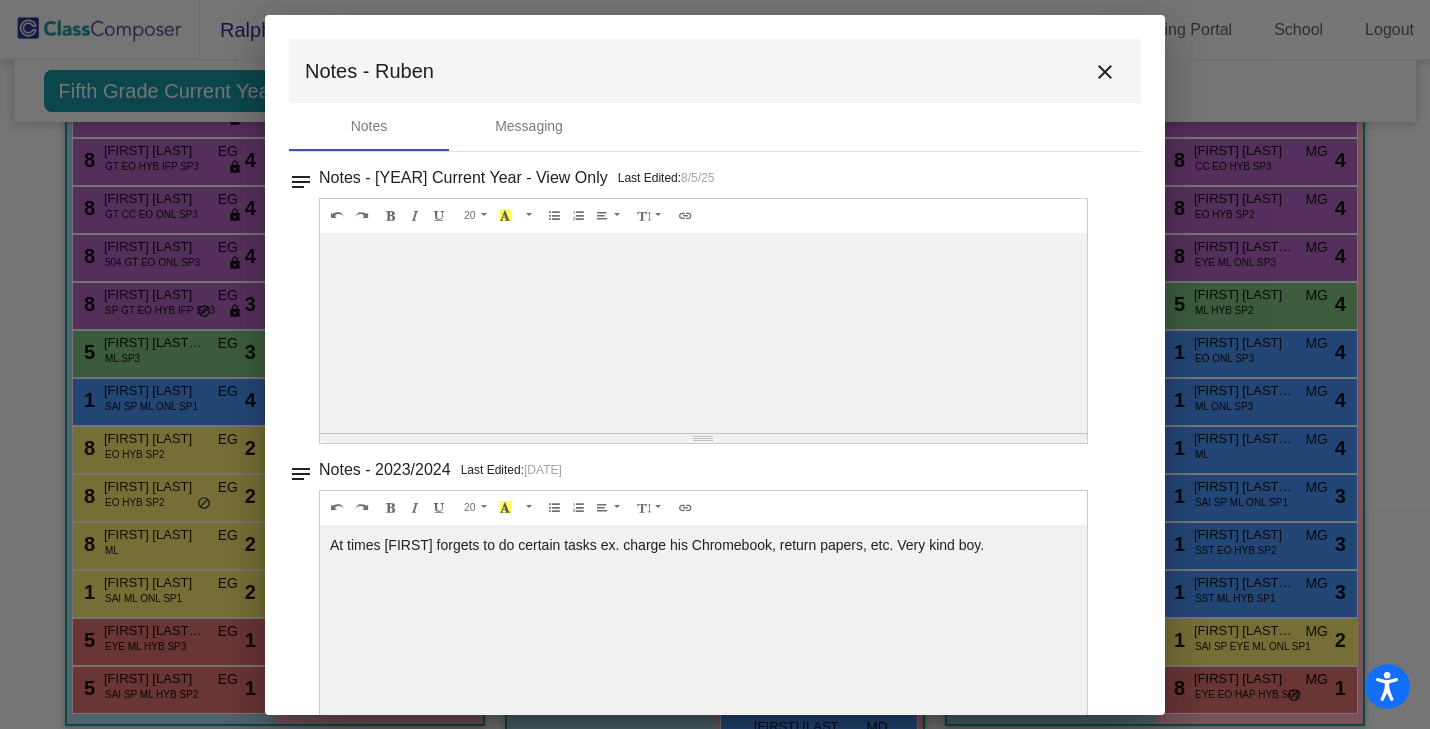 click on "close" at bounding box center (1105, 72) 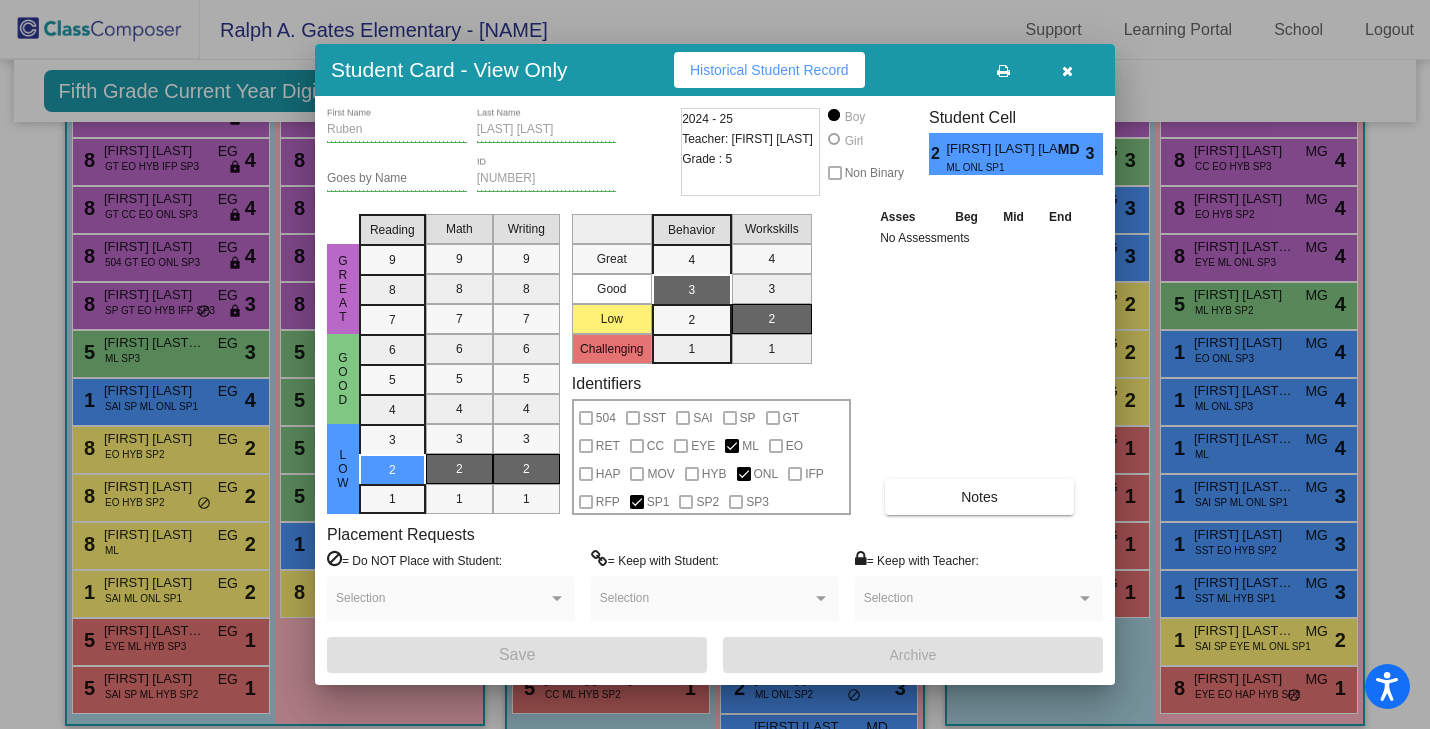 click at bounding box center (1067, 70) 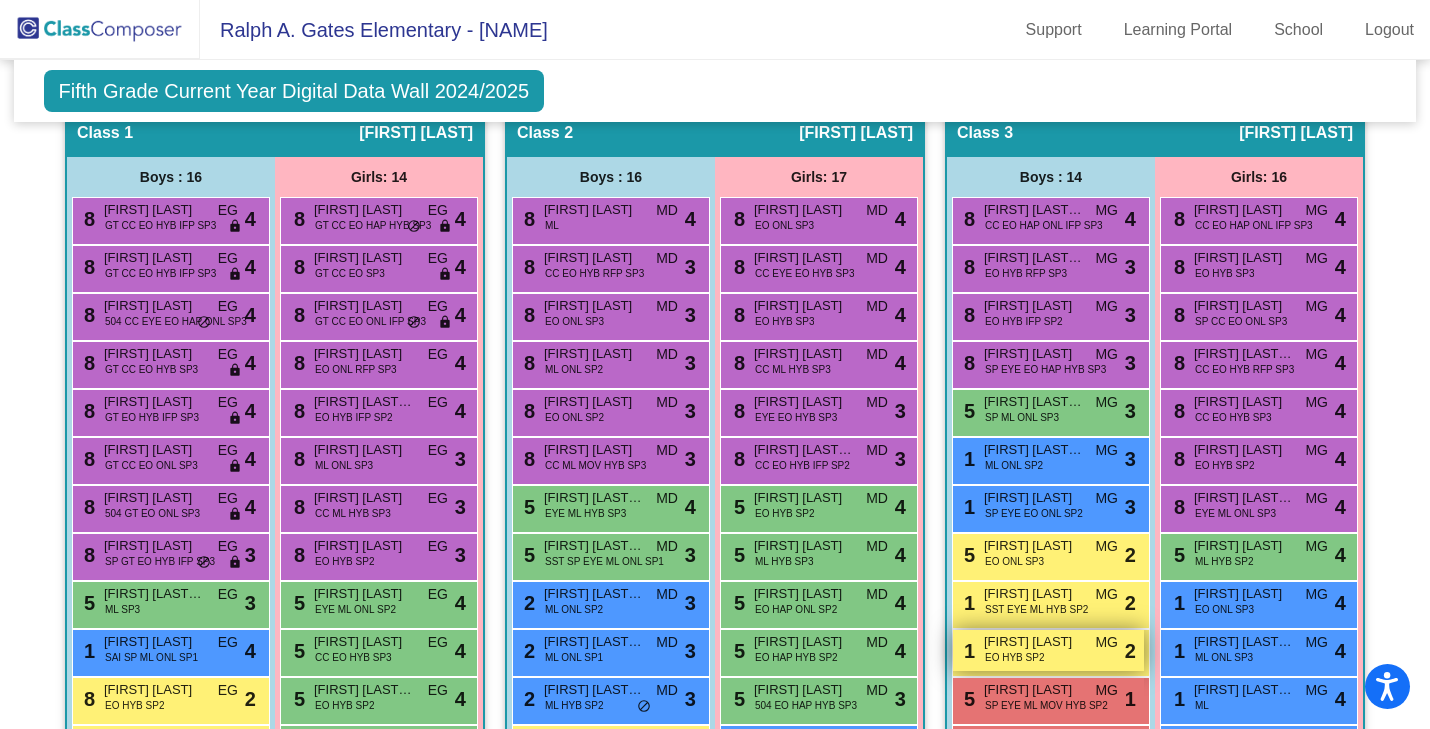 scroll, scrollTop: 454, scrollLeft: 0, axis: vertical 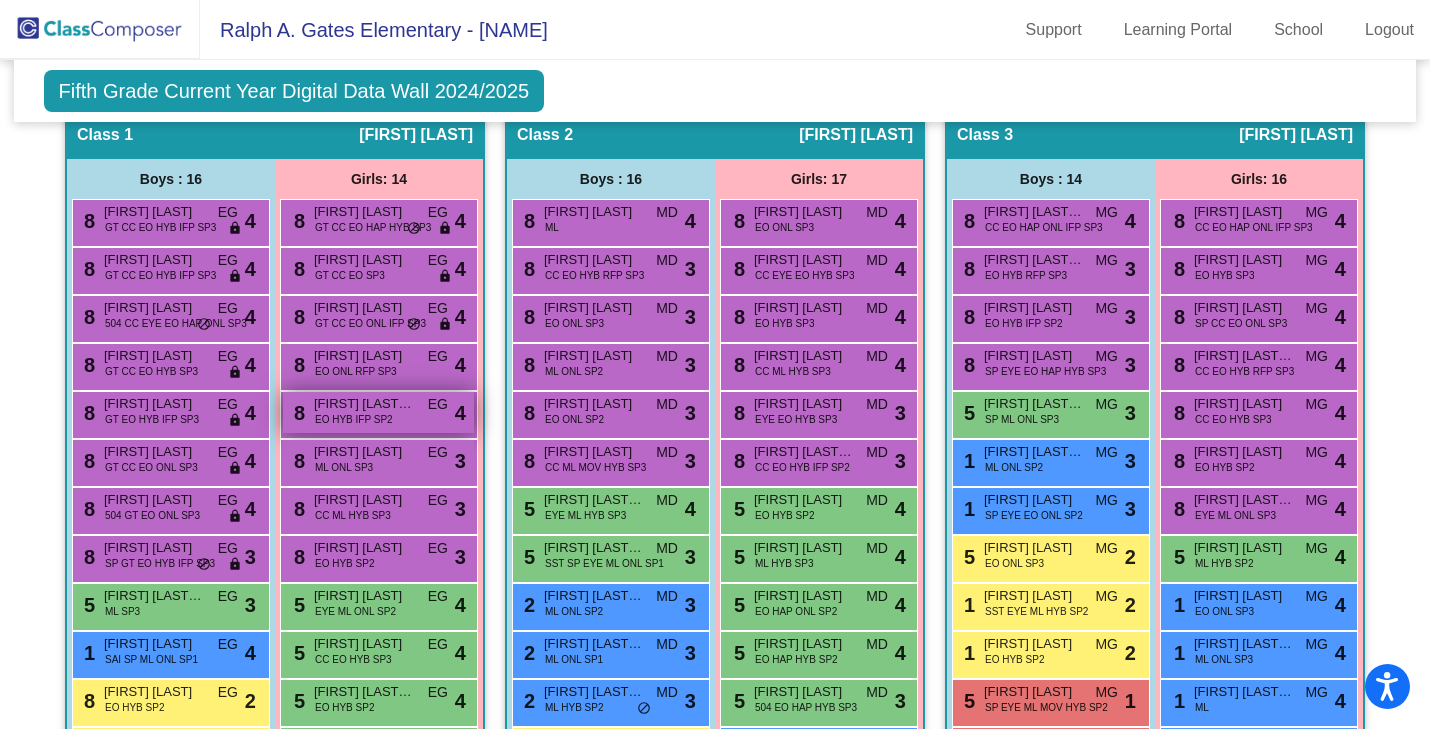click on "[NUMBER] [FIRST] [LAST]-[LAST] EO HYB IFP SP2 EG lock do_not_disturb_alt 4" at bounding box center (378, 412) 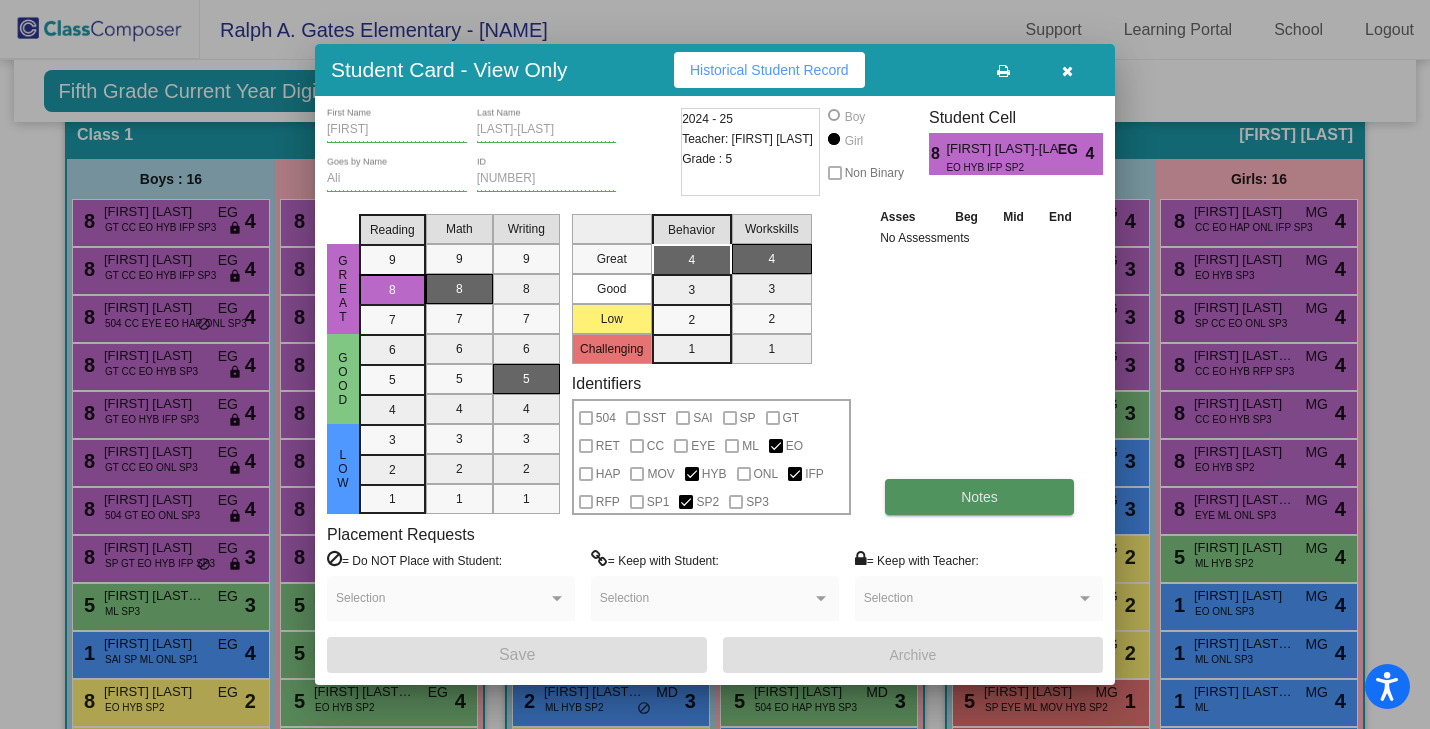 click on "Notes" at bounding box center (979, 497) 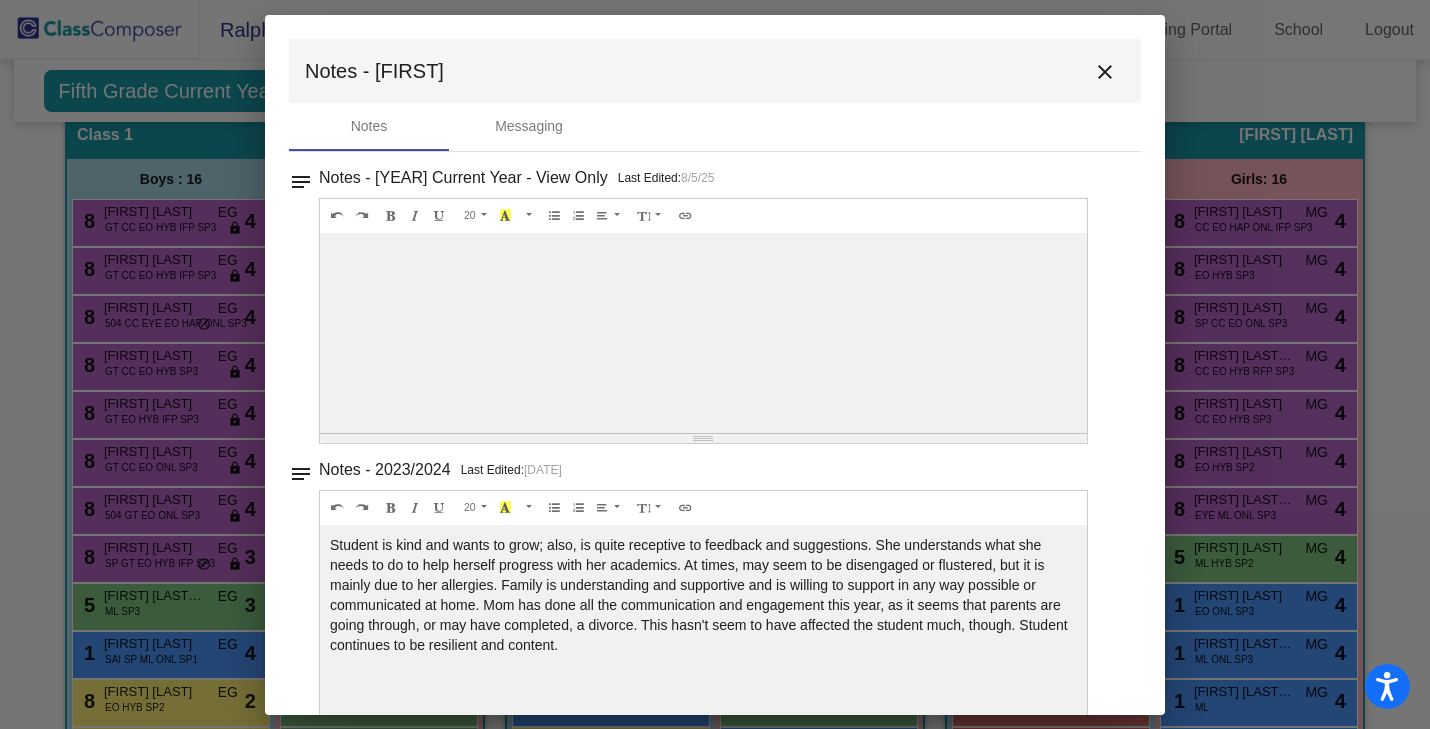 click on "close" at bounding box center (1105, 71) 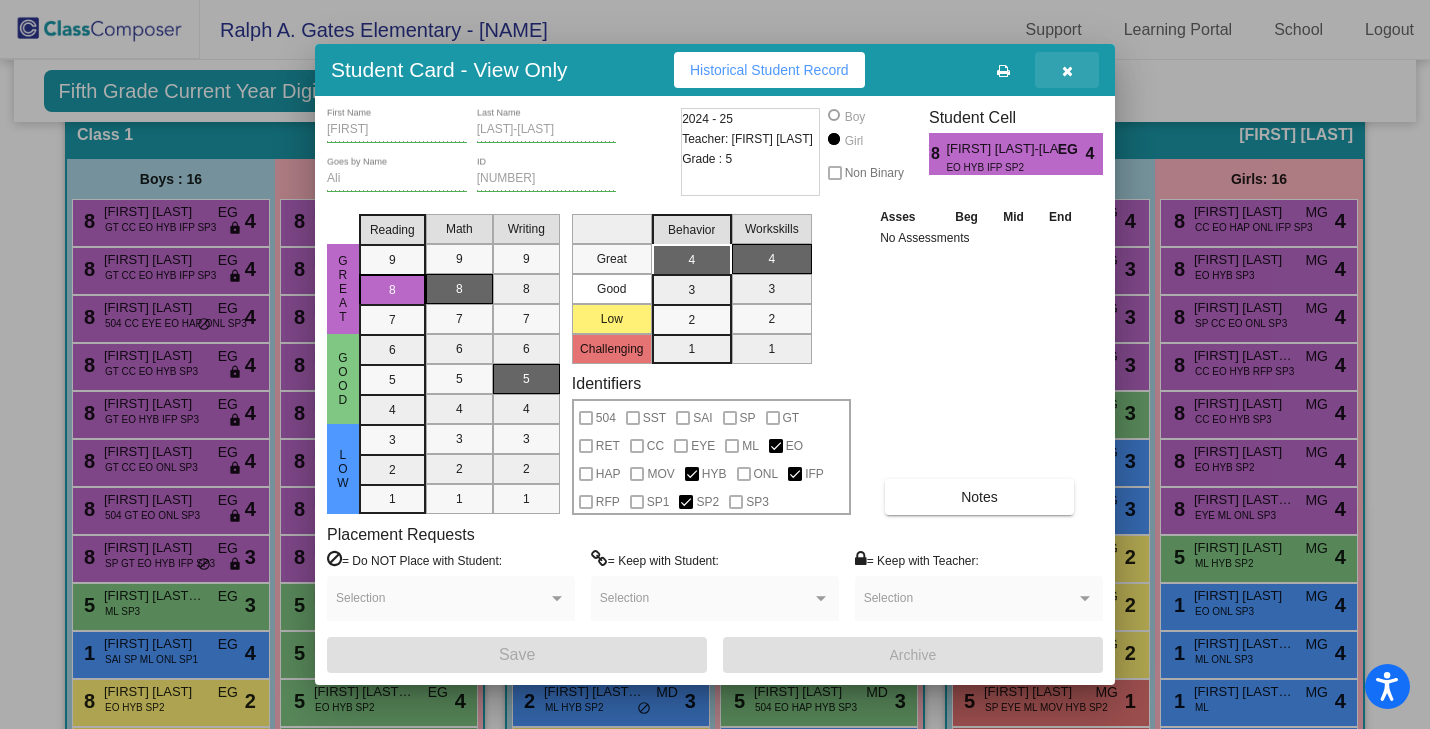 click at bounding box center [1067, 70] 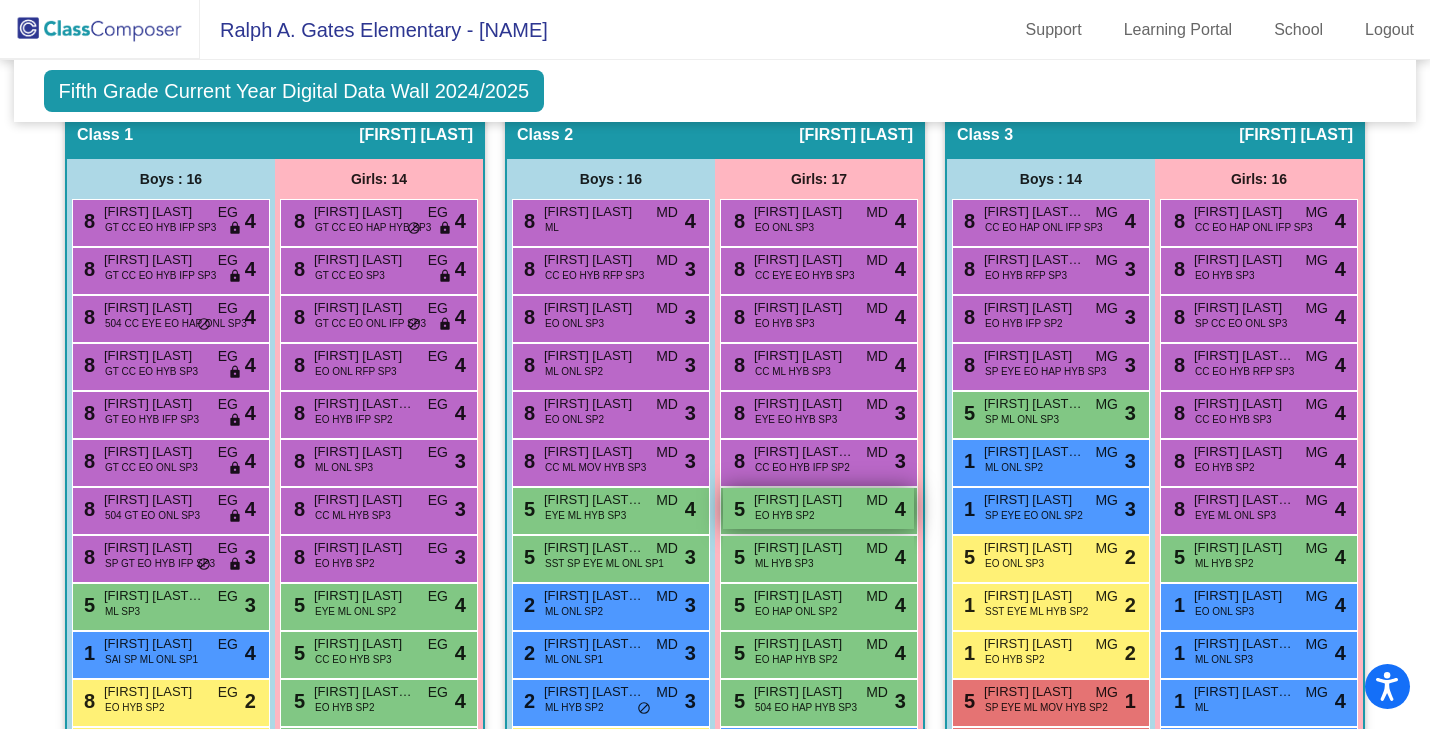 click on "[NUMBER] [FIRST] [LAST] EO HYB SP2 MD lock do_not_disturb_alt 4" at bounding box center [818, 508] 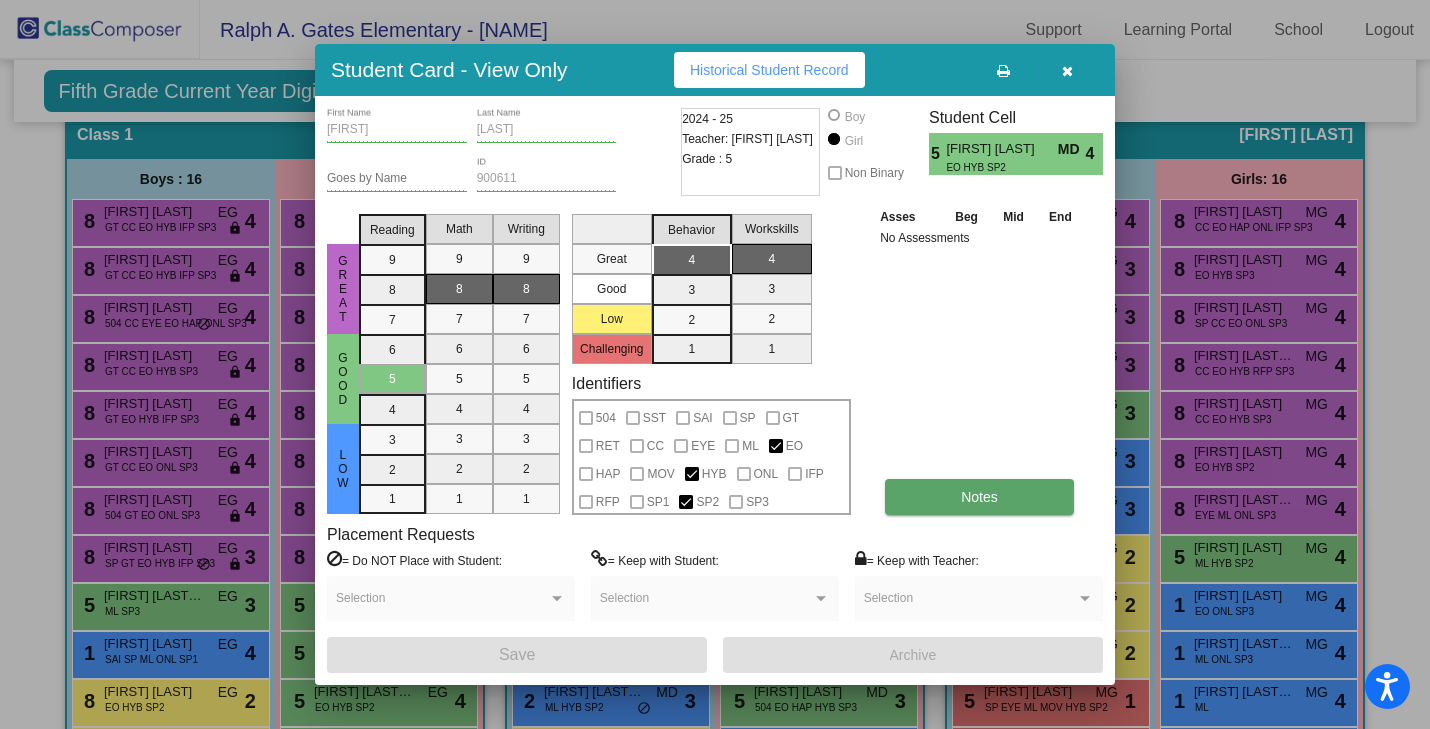 click on "Notes" at bounding box center (979, 497) 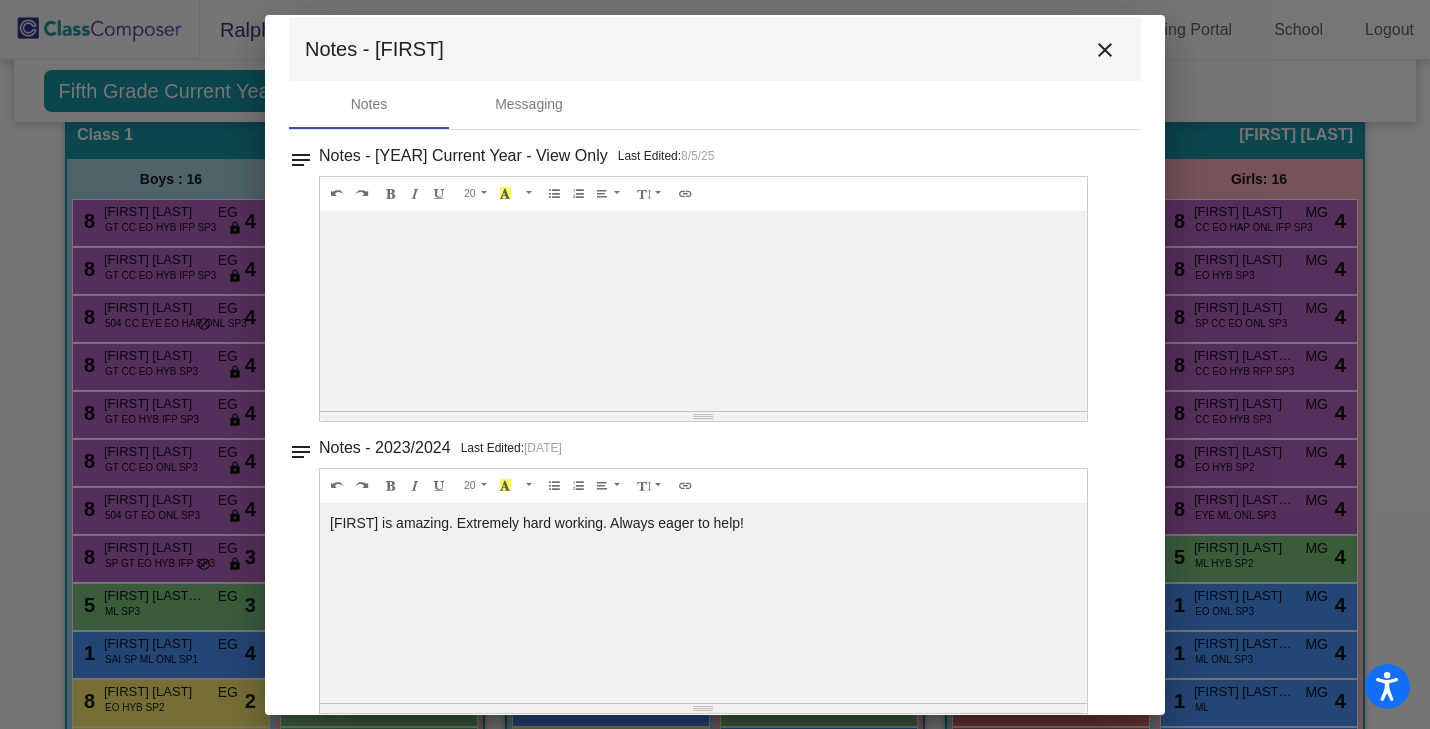 scroll, scrollTop: 0, scrollLeft: 0, axis: both 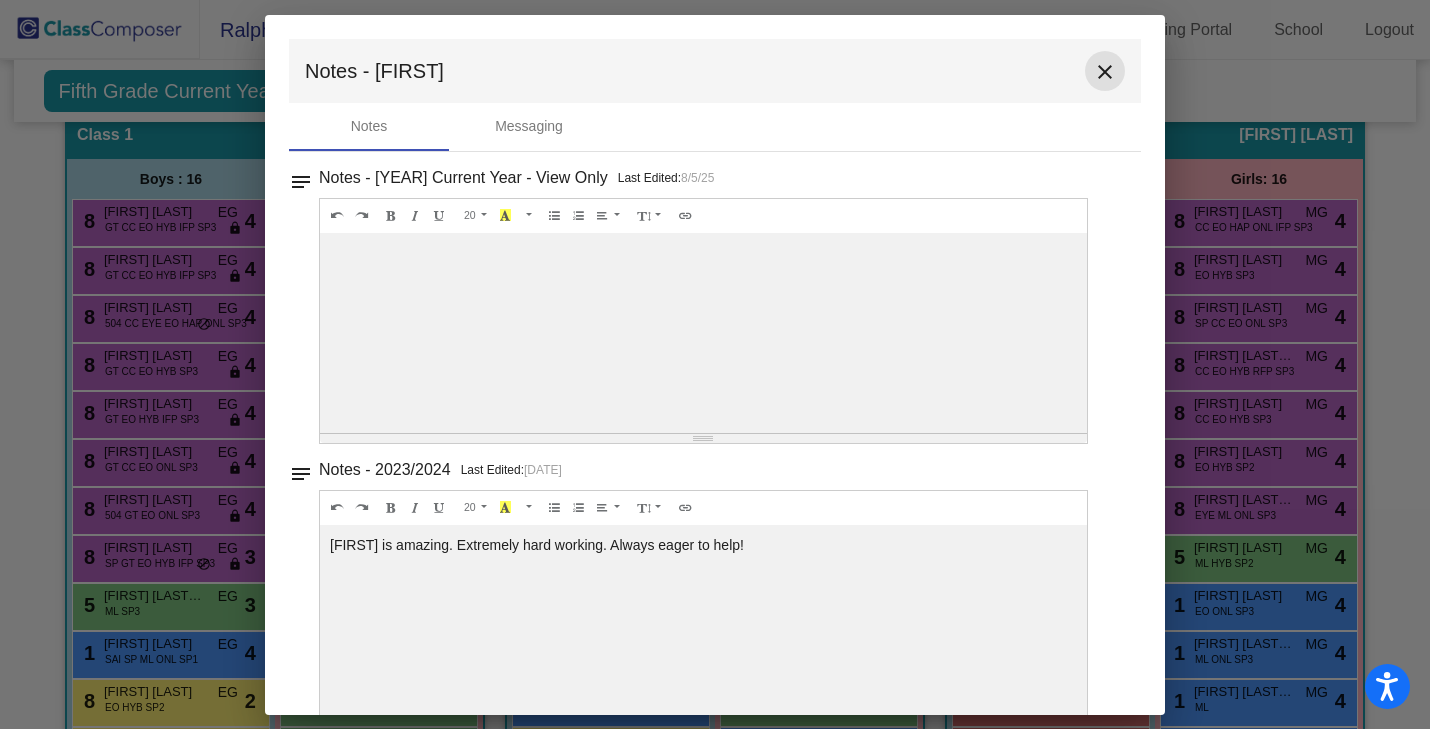 click on "close" at bounding box center (1105, 72) 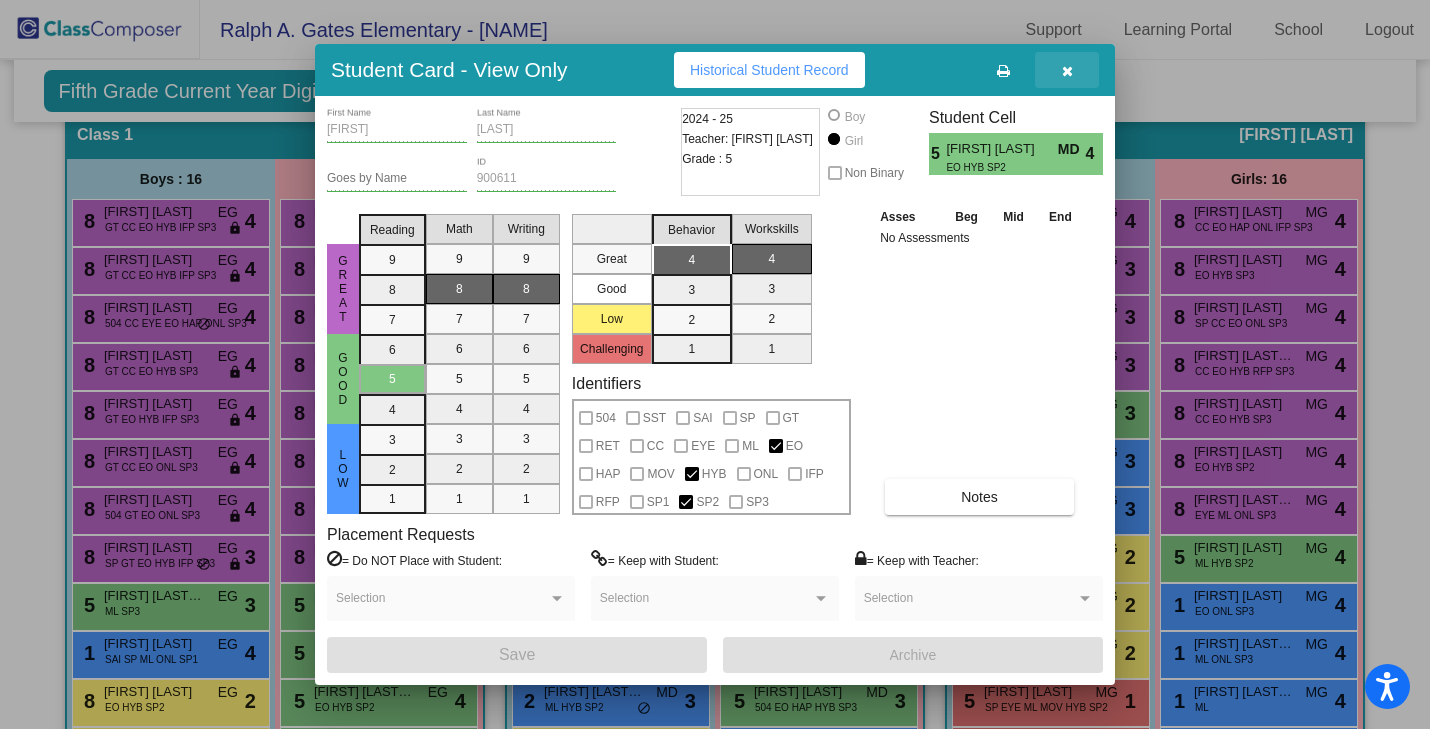 click at bounding box center [1067, 70] 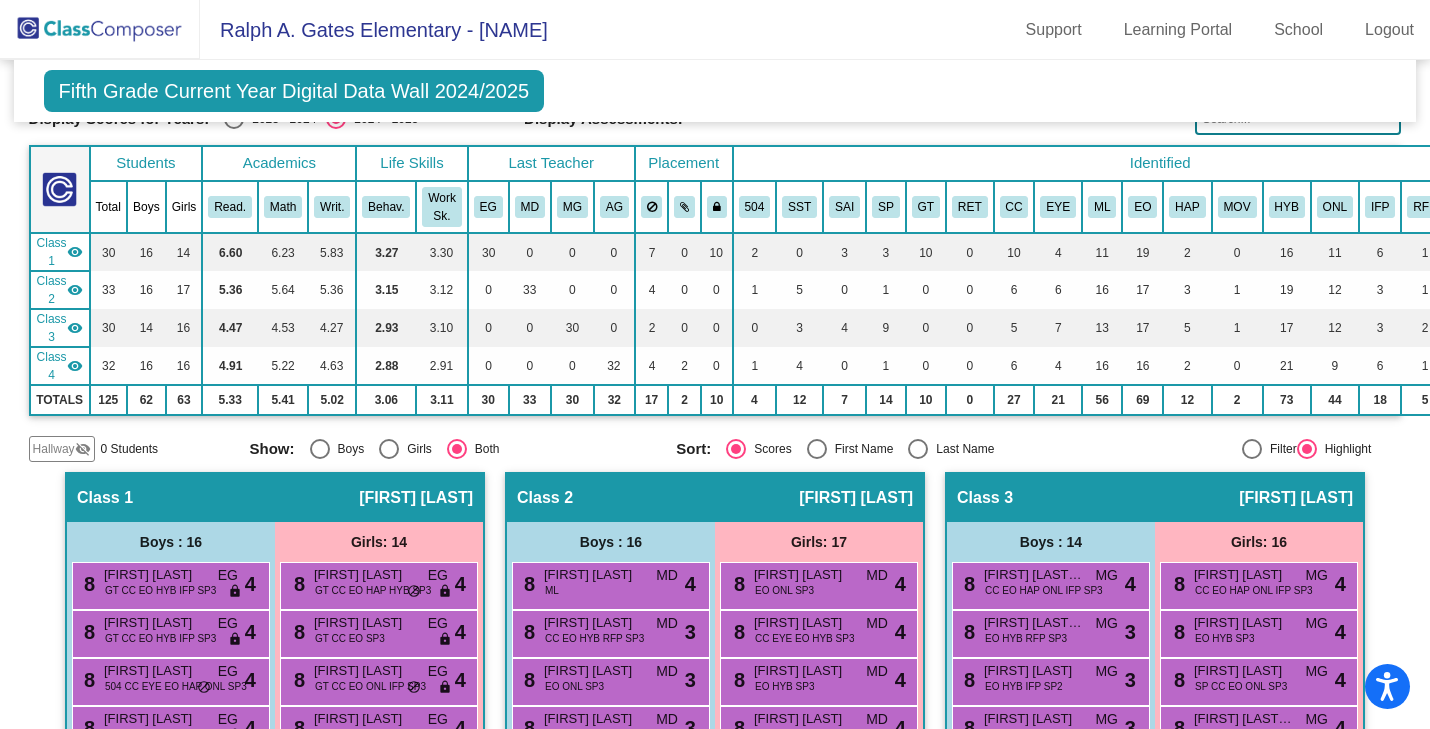 scroll, scrollTop: 0, scrollLeft: 0, axis: both 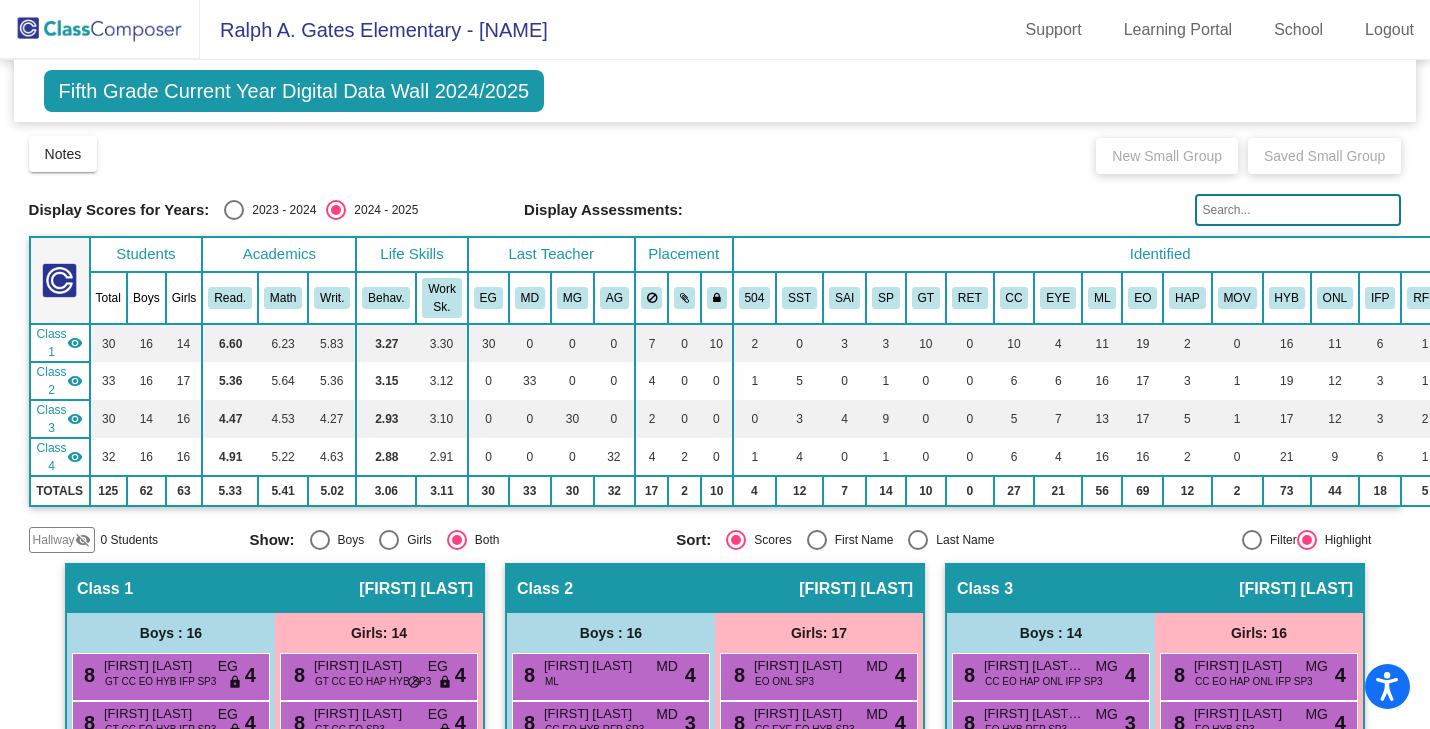click on "Fifth Grade Current Year Digital Data Wall 2024/2025" 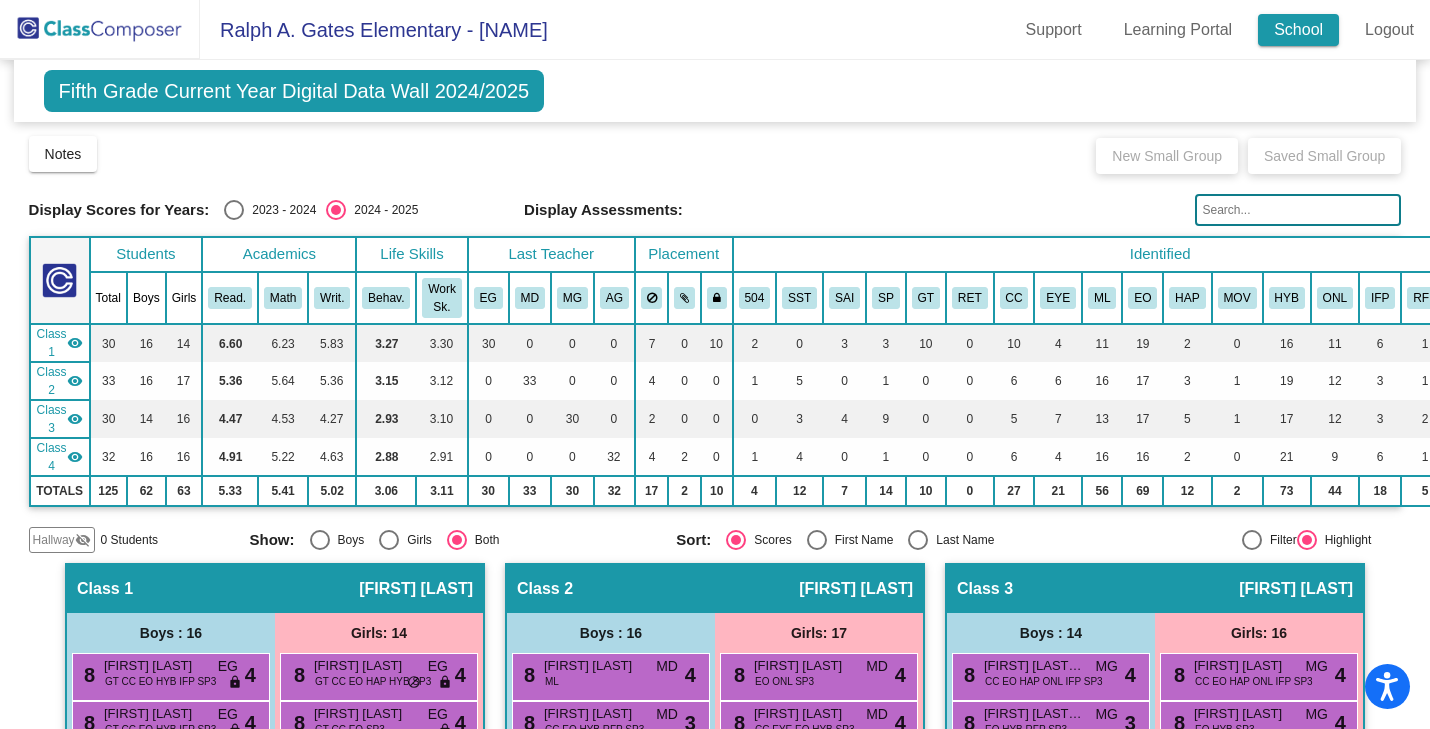click on "School" 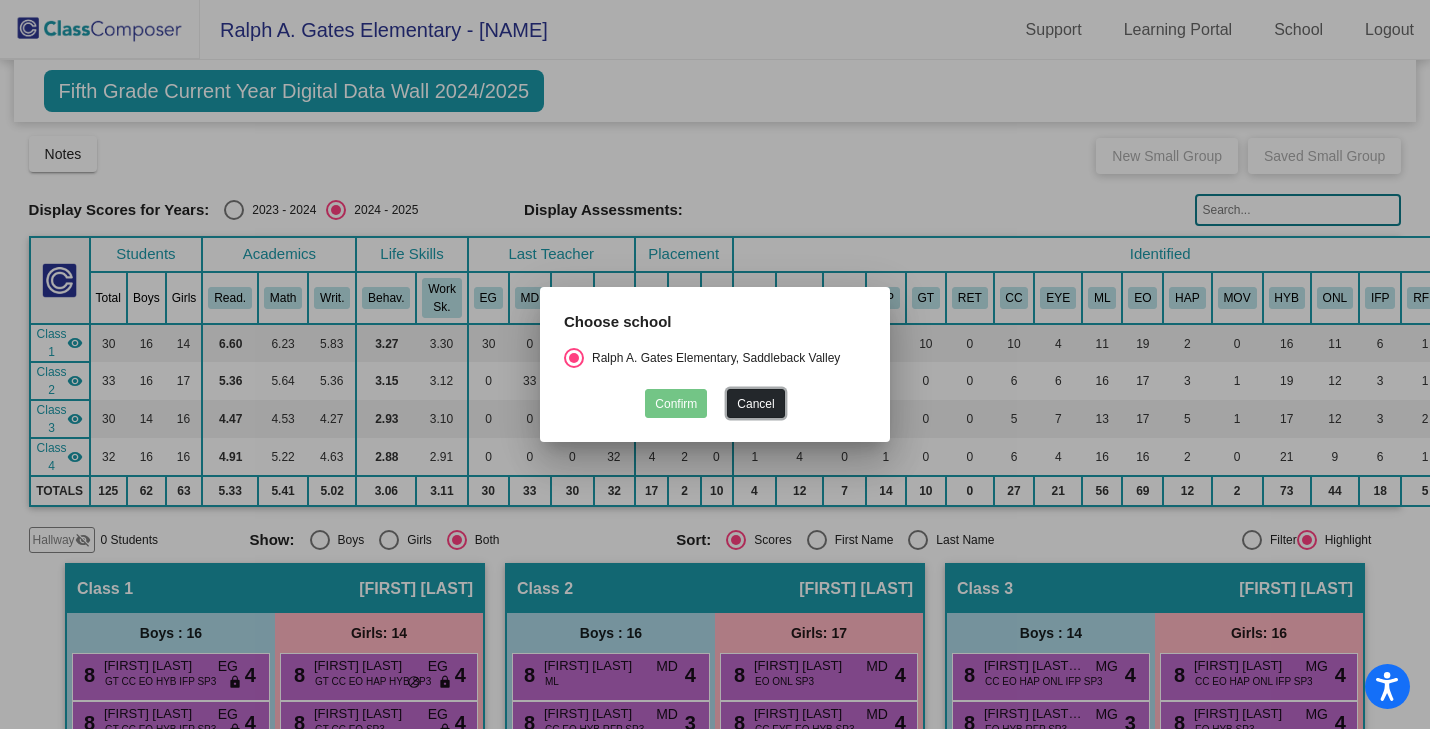 click on "Cancel" at bounding box center [755, 403] 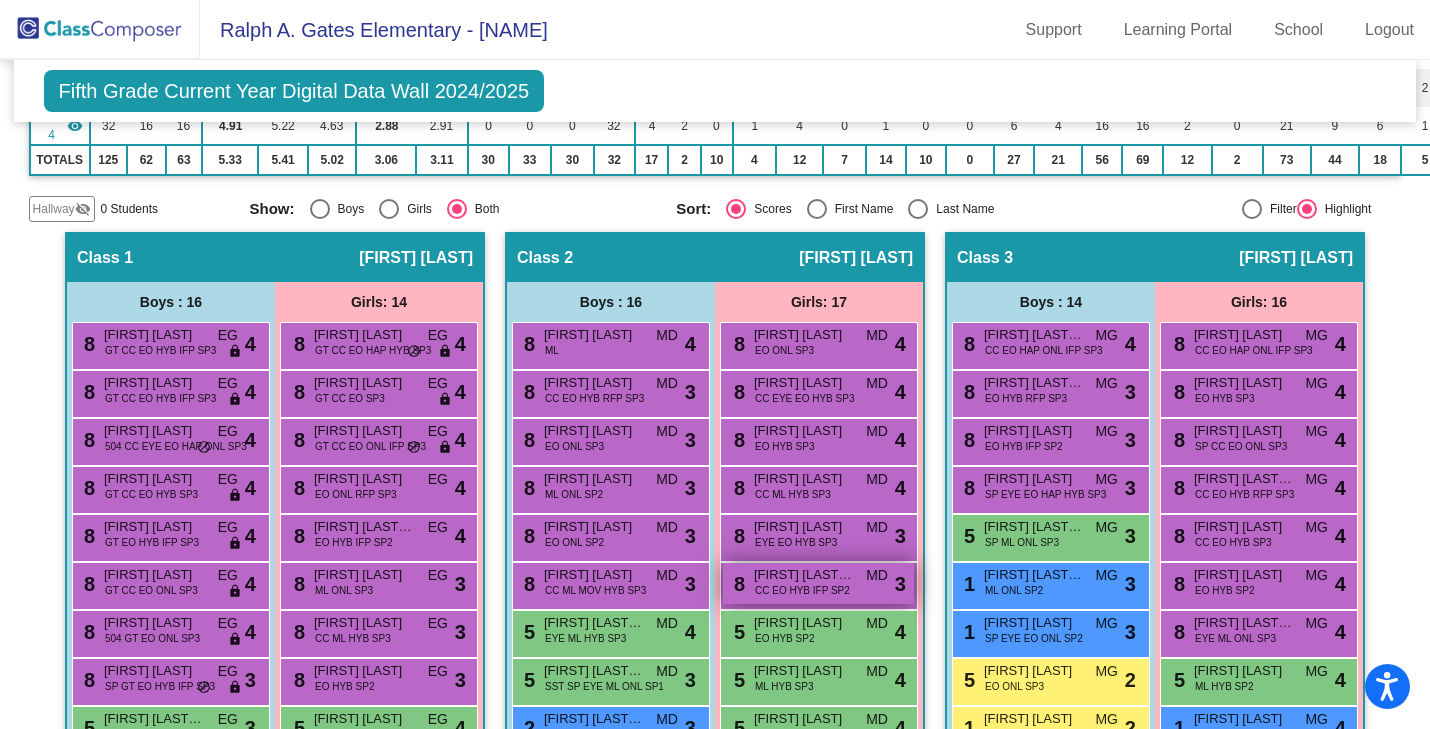 scroll, scrollTop: 0, scrollLeft: 0, axis: both 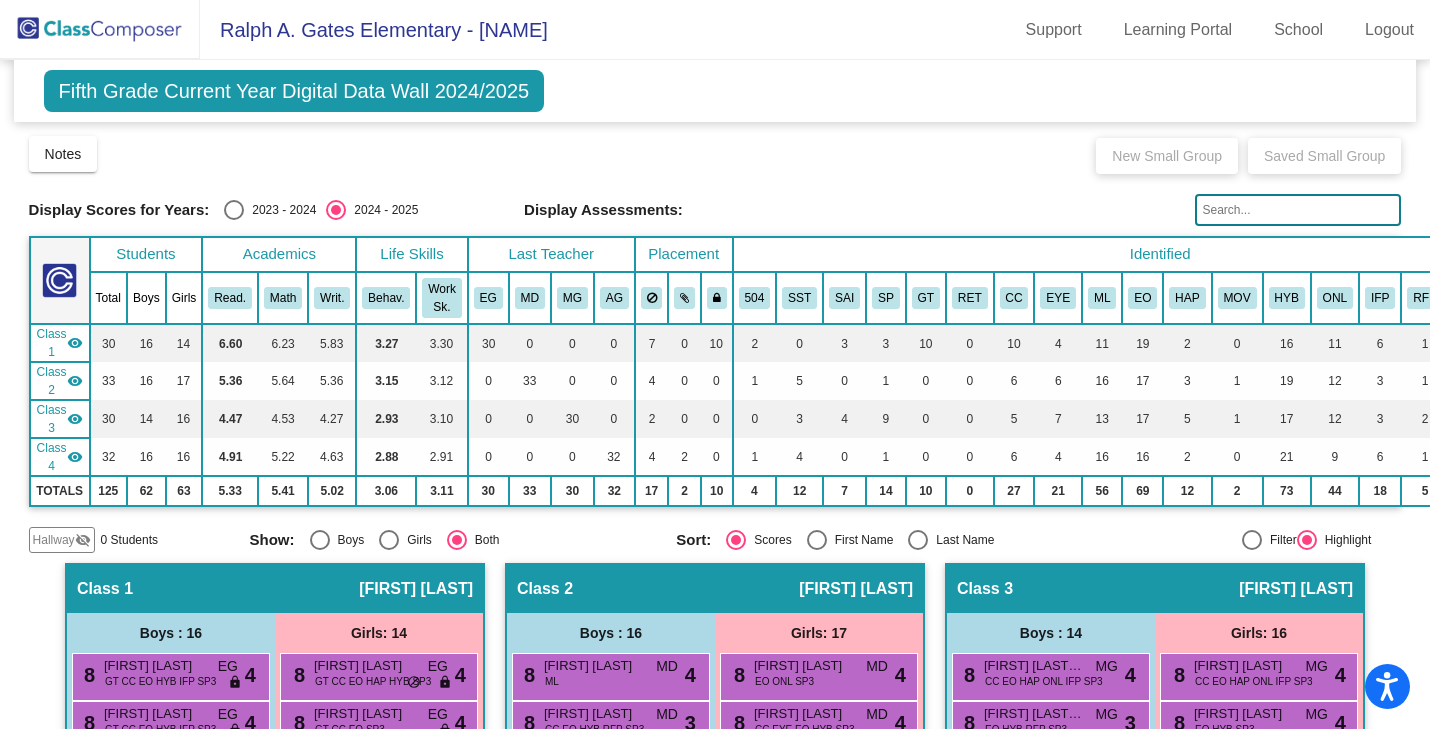 click on "Fifth Grade Current Year Digital Data Wall 2024/2025  Add, Move, or Retain Students Off   On  Incoming   Digital Data Wall" 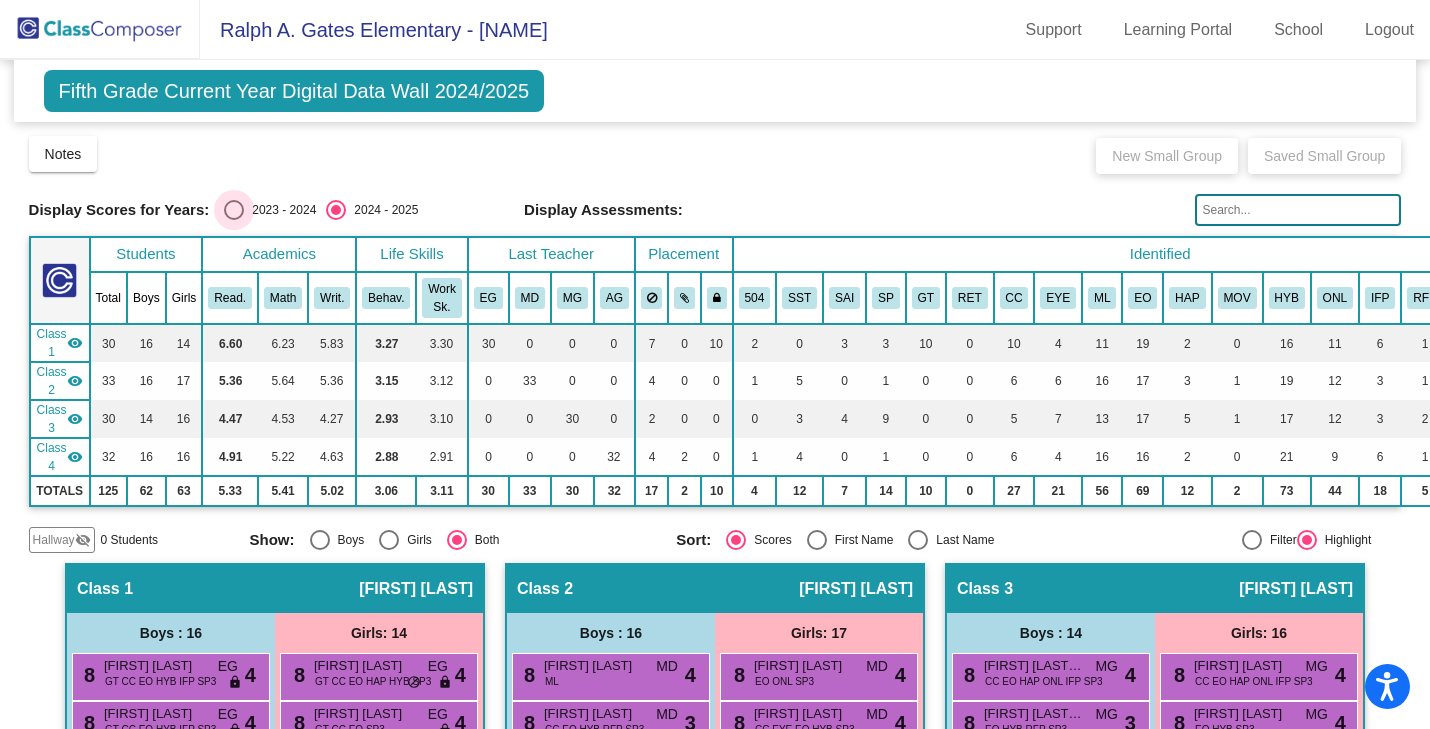 click on "2023 - 2024" at bounding box center [270, 210] 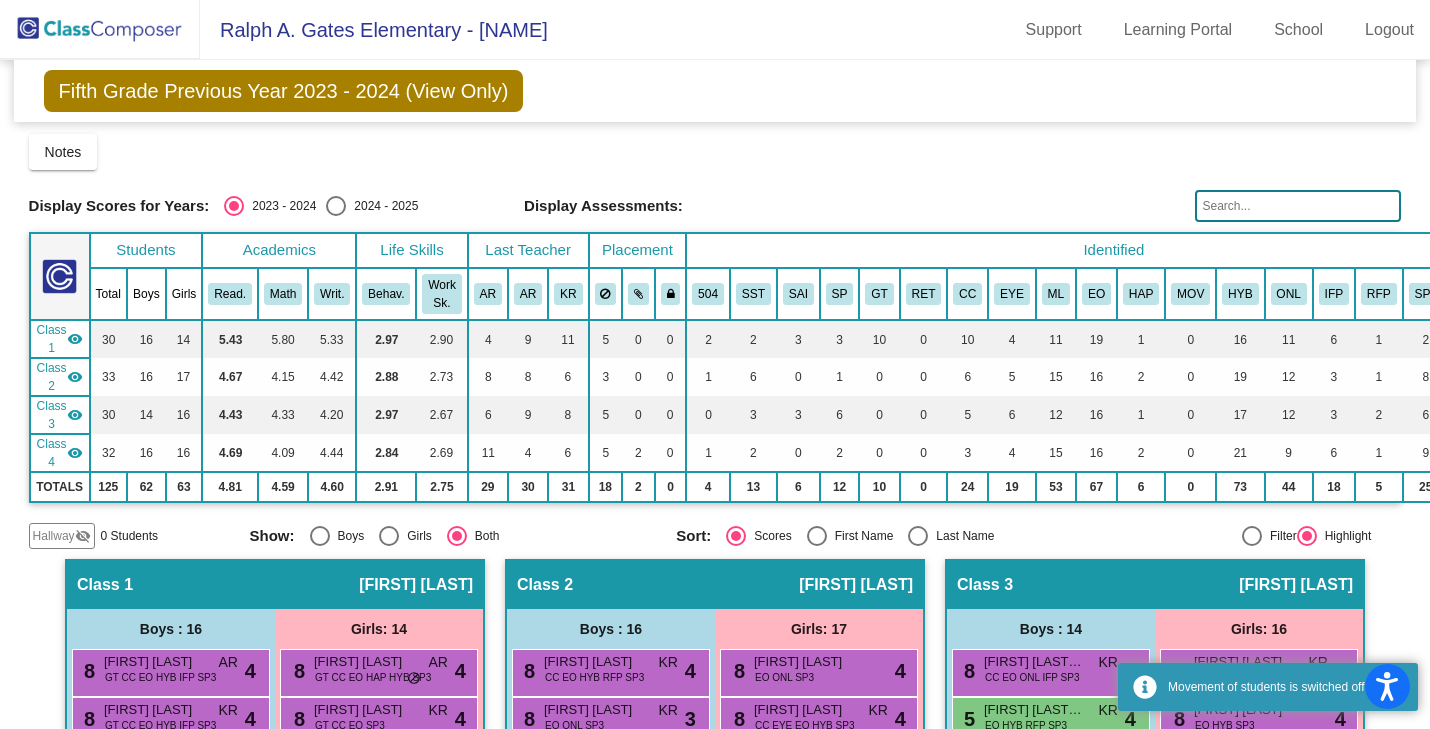 click at bounding box center [336, 206] 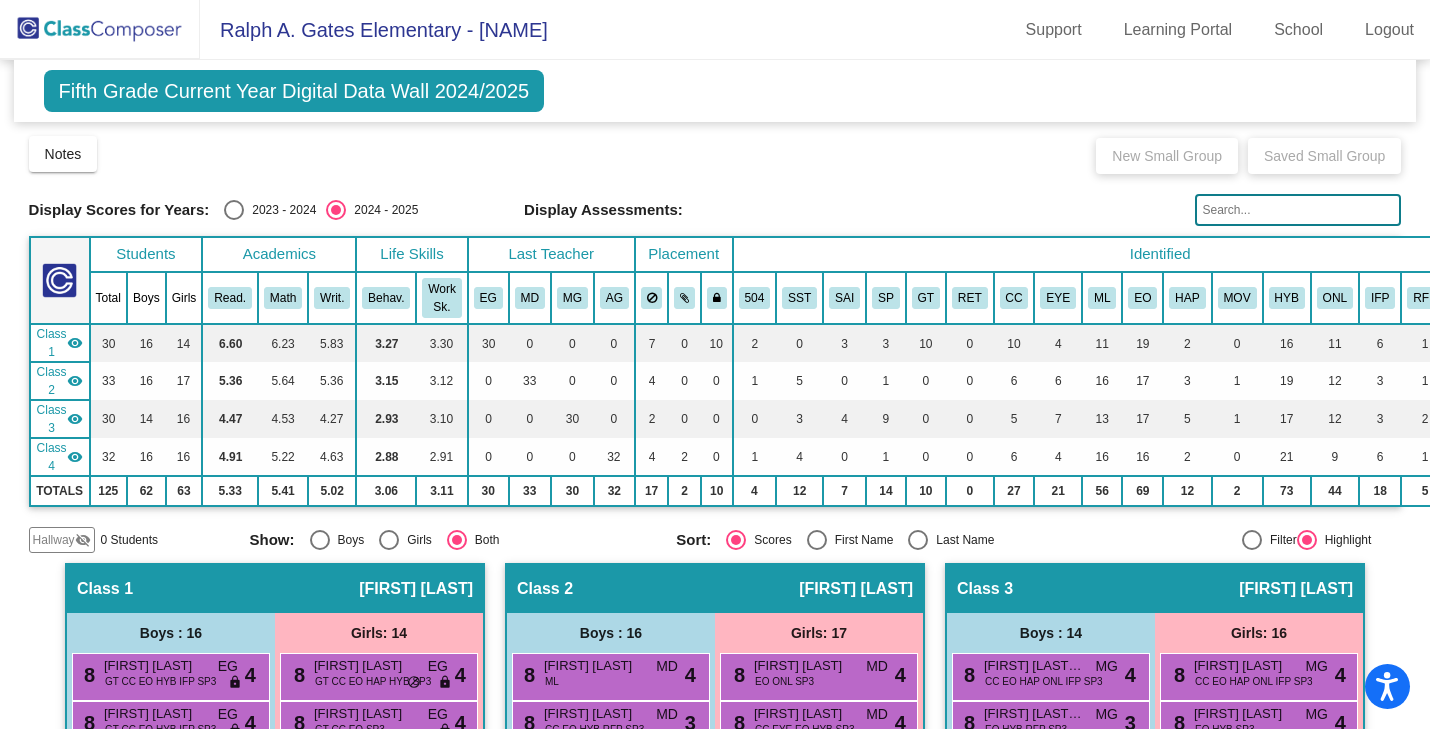 click on "2023 - 2024" at bounding box center (280, 210) 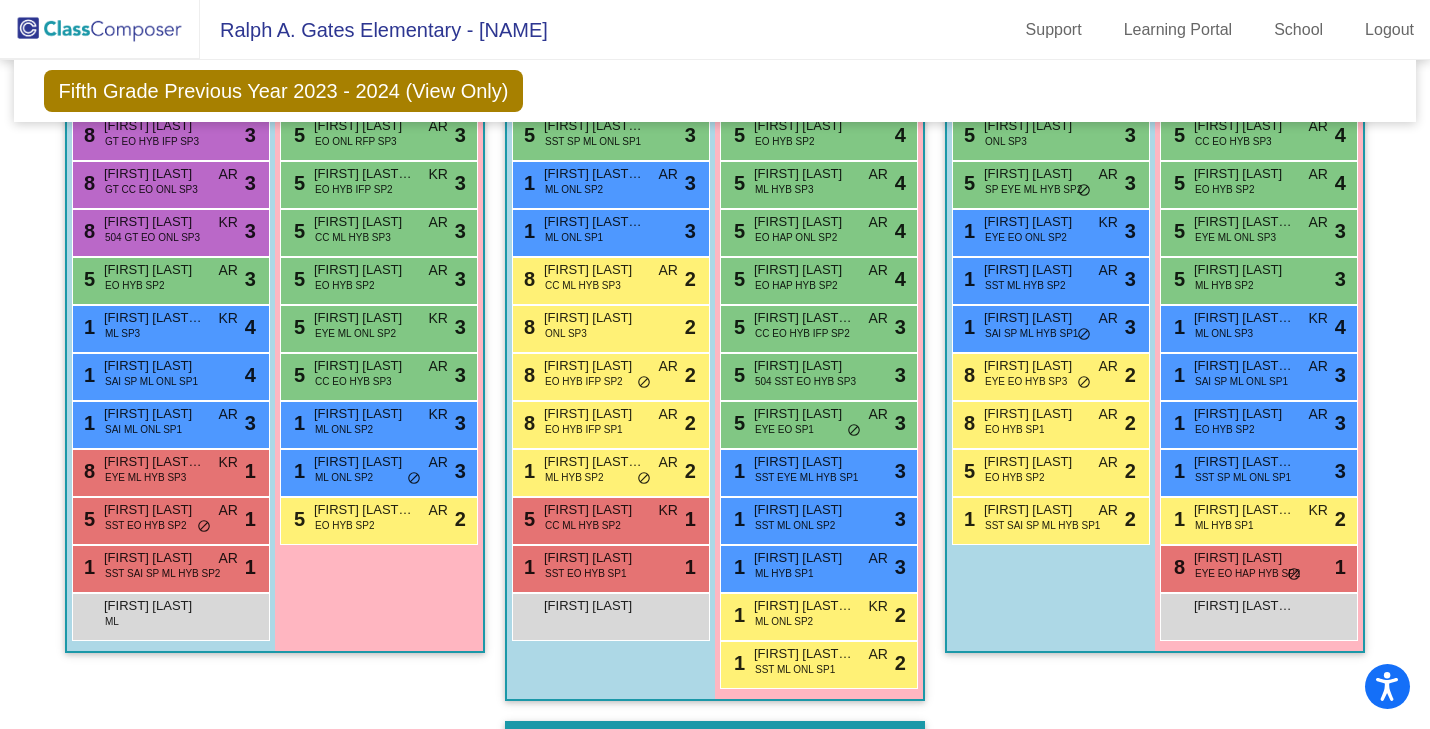 scroll, scrollTop: 0, scrollLeft: 0, axis: both 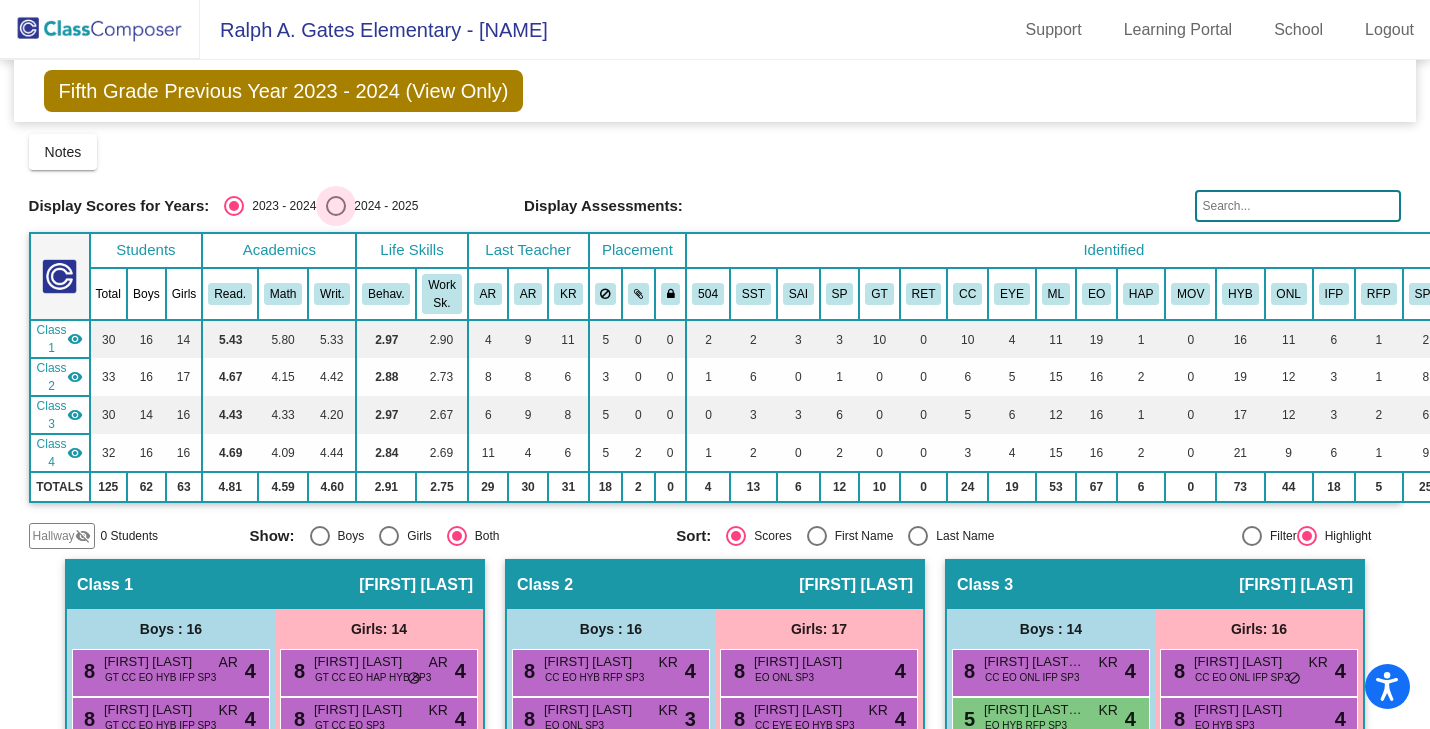 click on "2024 - 2025" at bounding box center [382, 206] 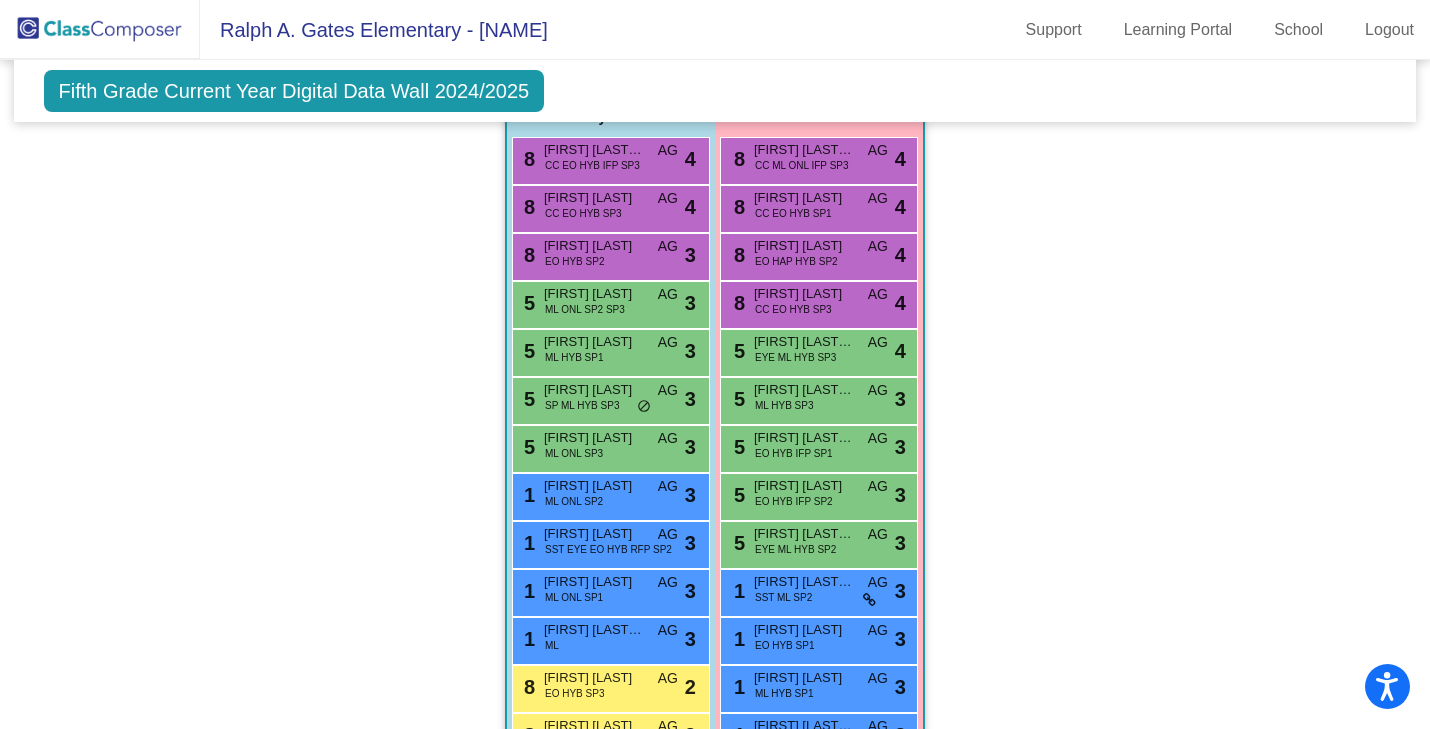 scroll, scrollTop: 1490, scrollLeft: 0, axis: vertical 